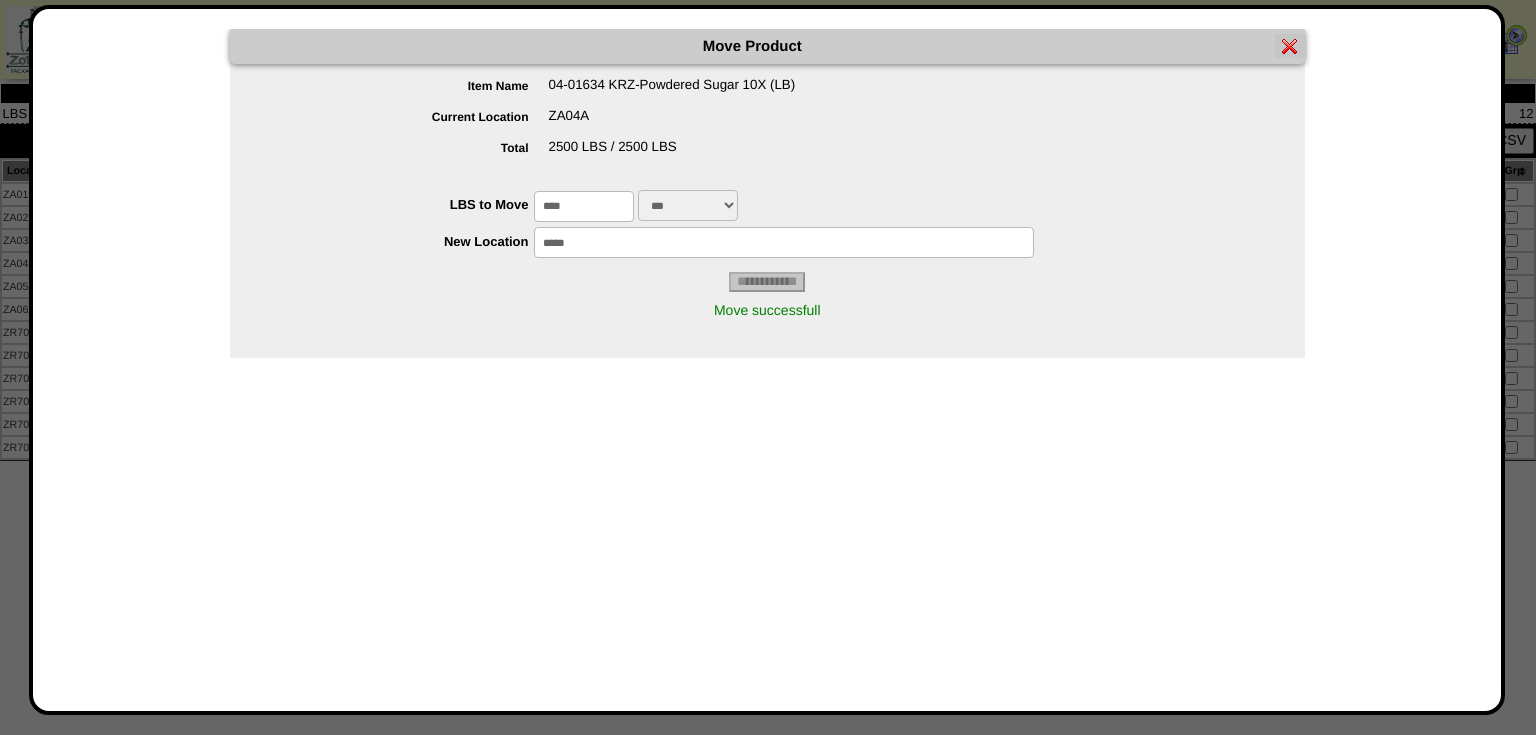 scroll, scrollTop: 0, scrollLeft: 0, axis: both 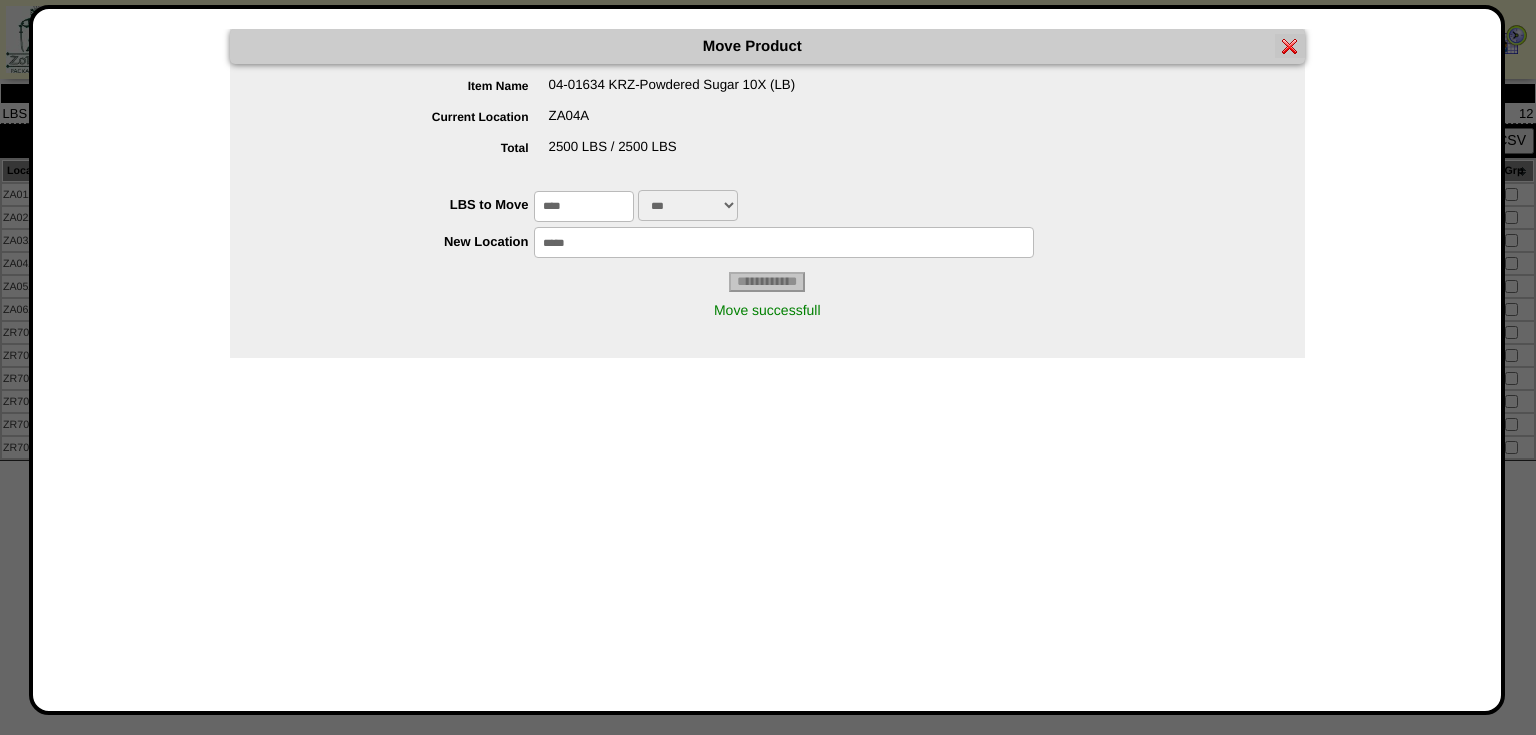 click at bounding box center [1290, 46] 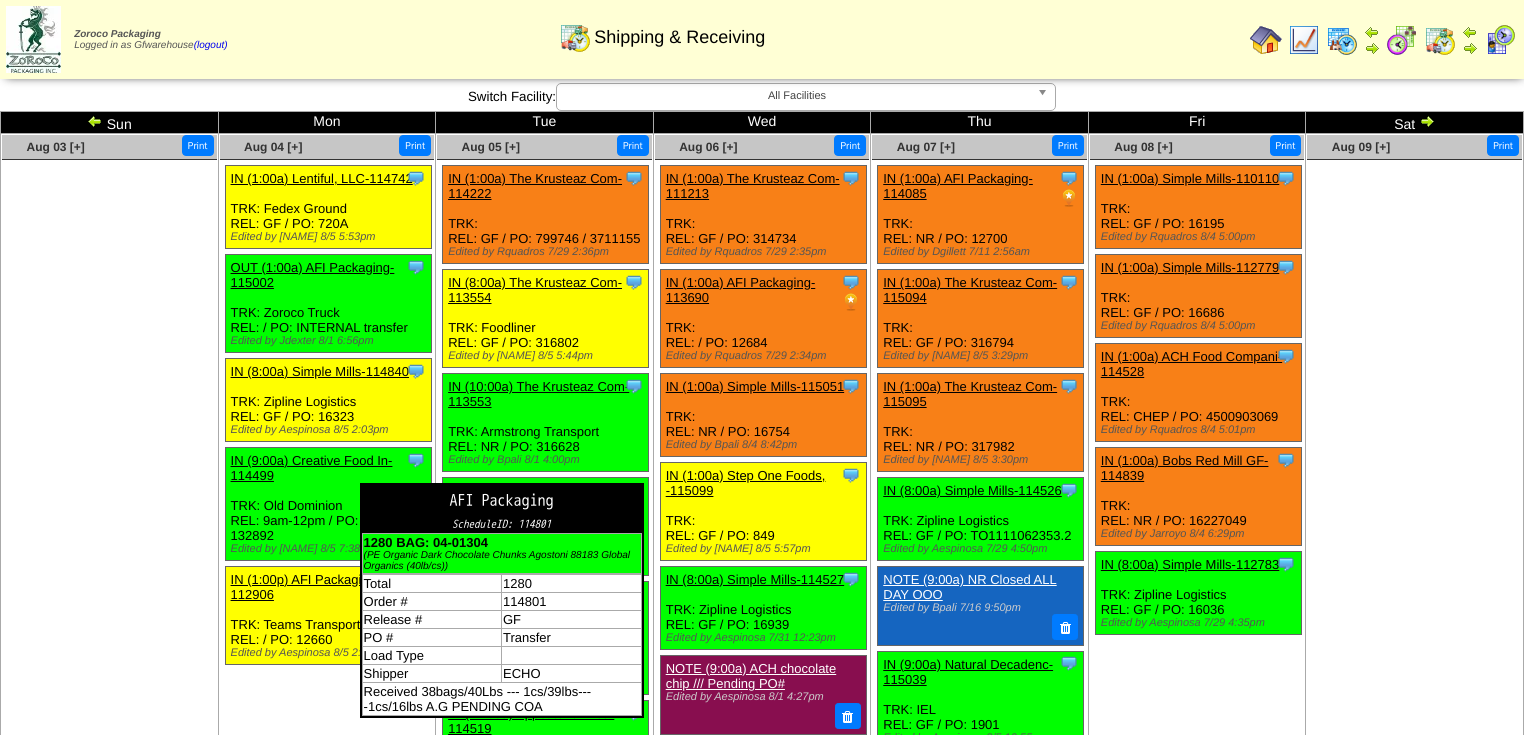 scroll, scrollTop: 160, scrollLeft: 0, axis: vertical 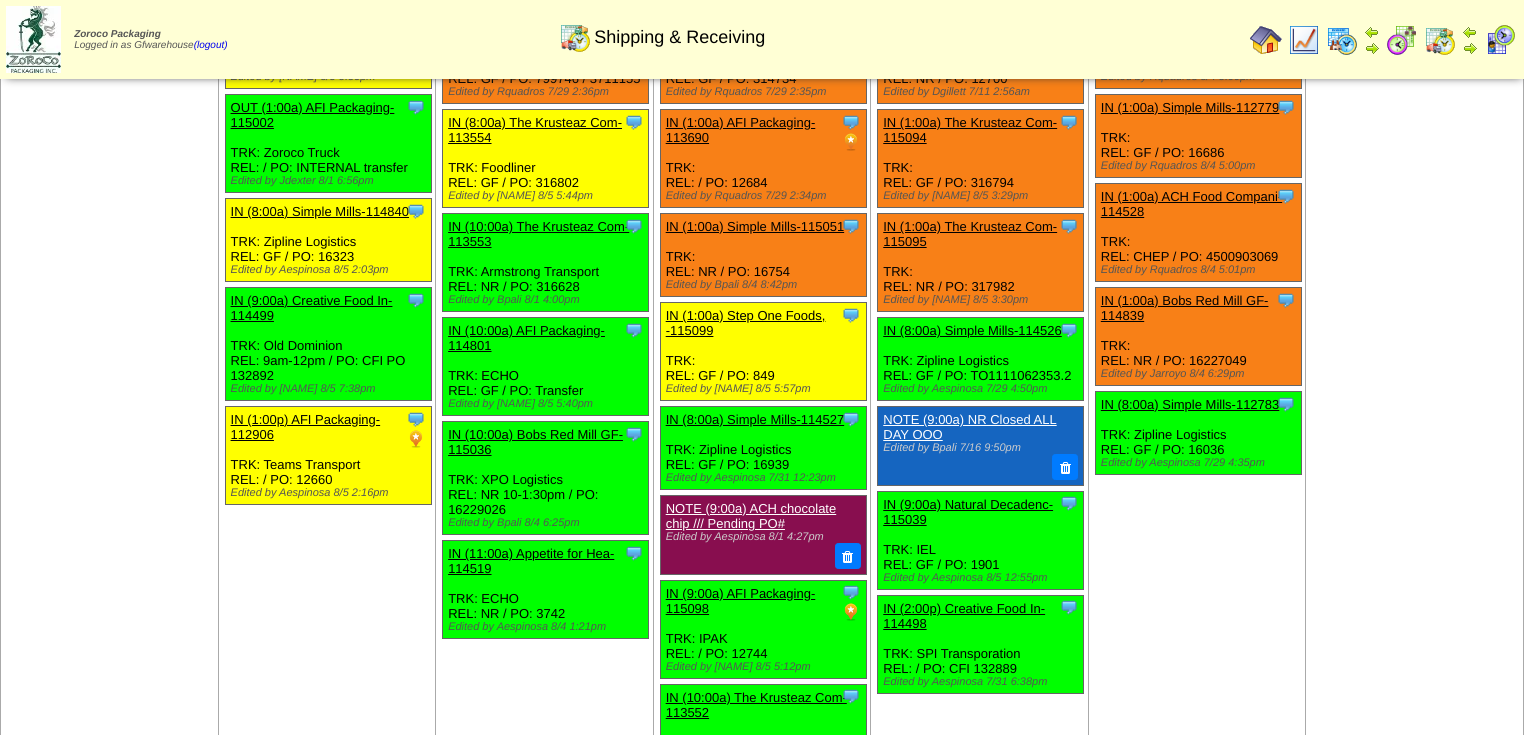 click on "Aug 04                        [+]
Print
Clone Item
IN
(1:00a)
Lentiful, LLC-114742
Lentiful, LLC
ScheduleID: 114742
Total" at bounding box center (327, 538) 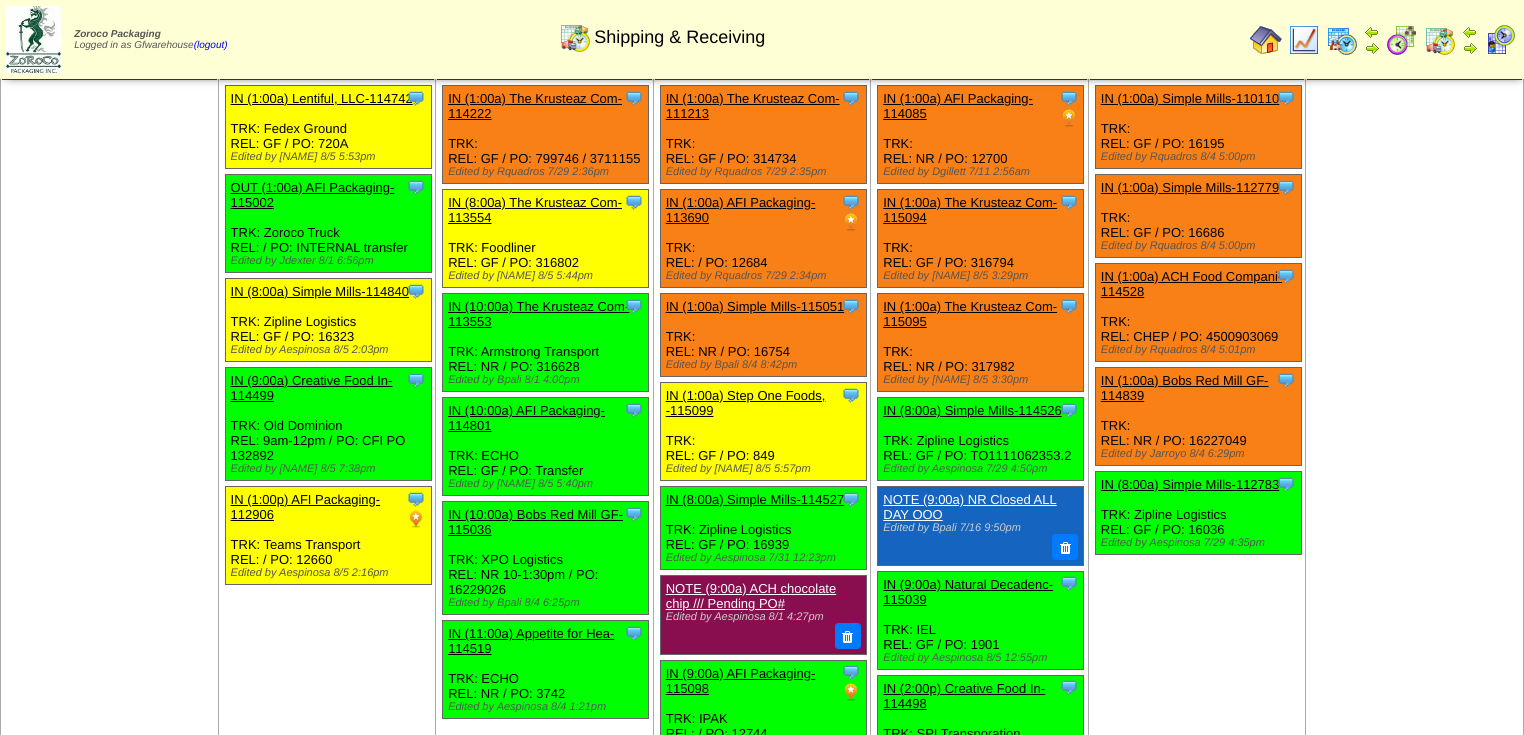 scroll, scrollTop: 0, scrollLeft: 0, axis: both 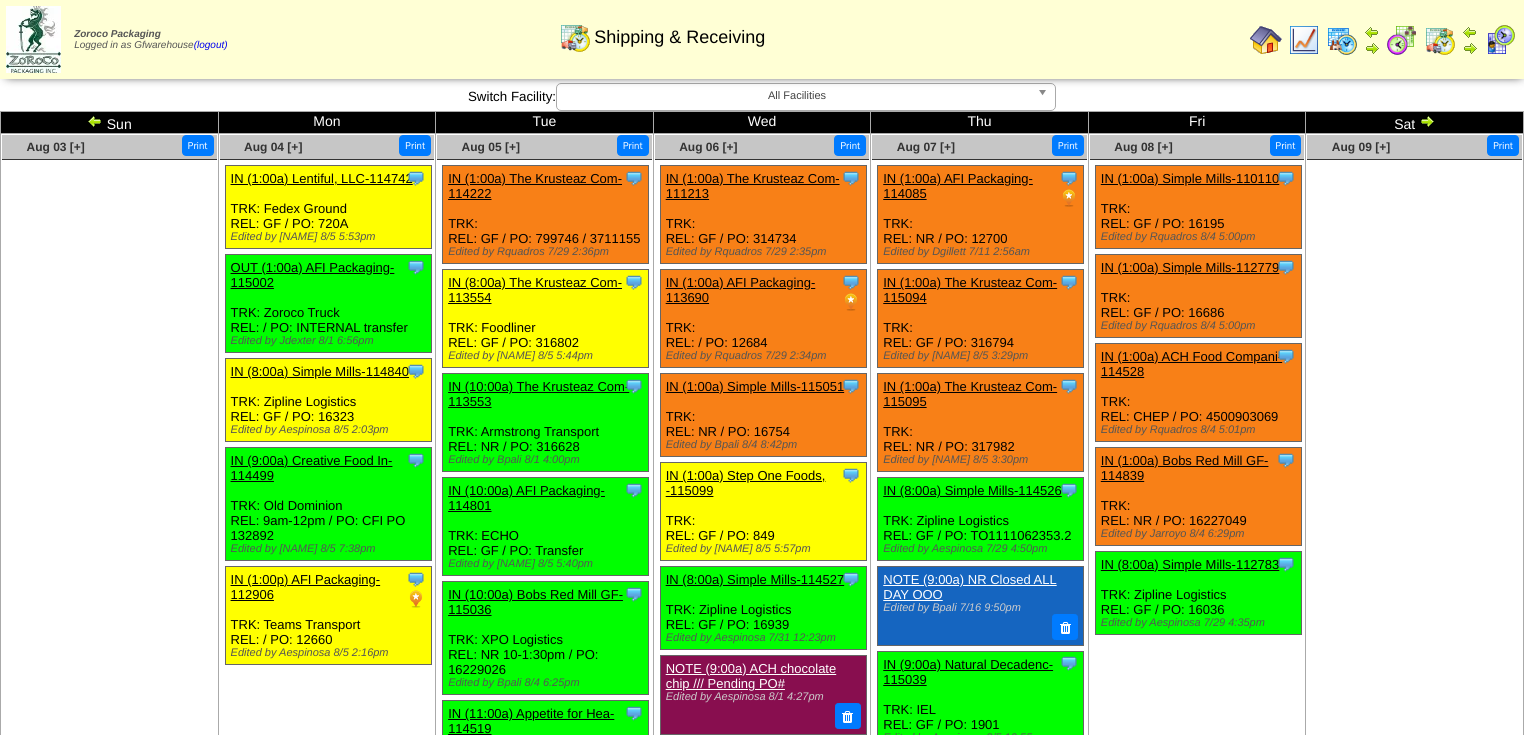 click at bounding box center [1427, 121] 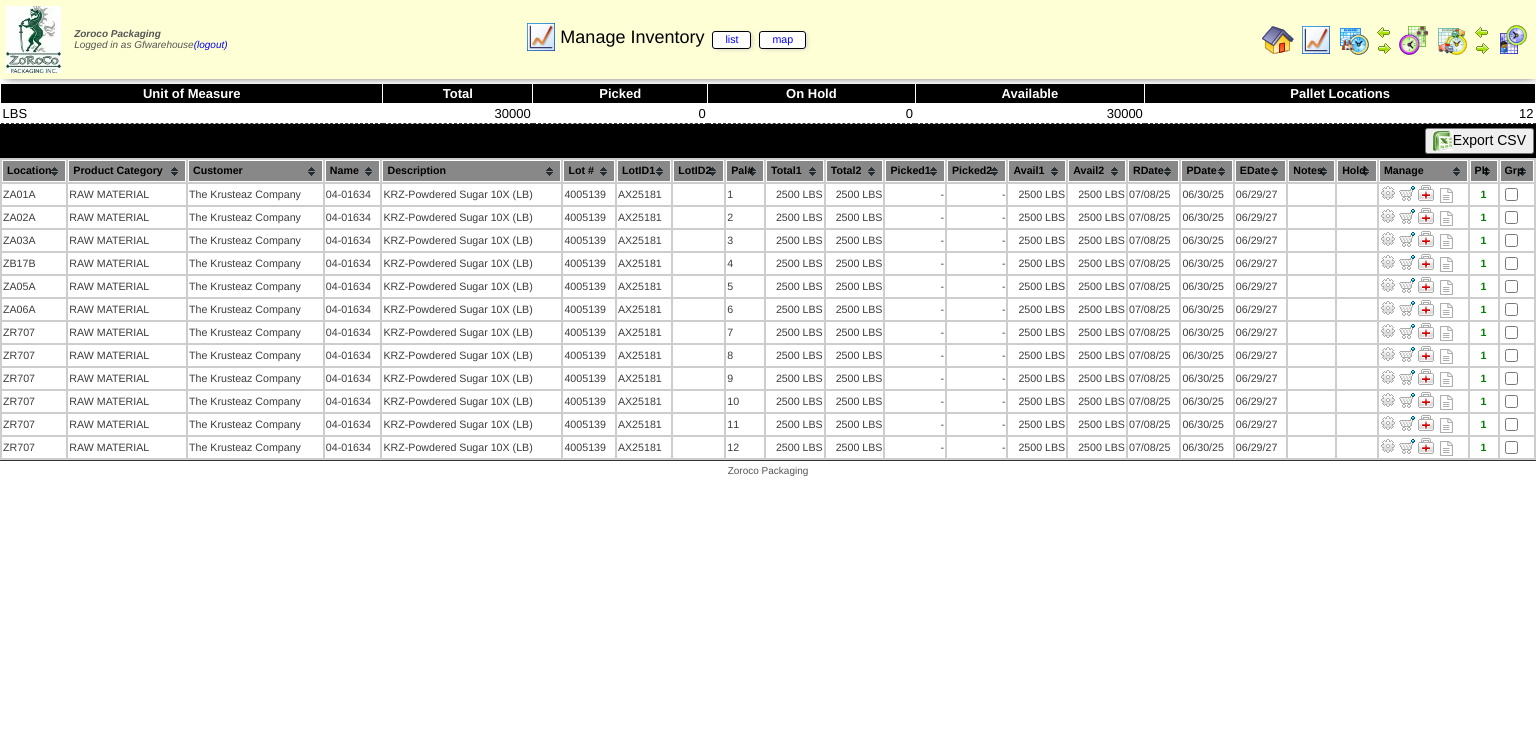 scroll, scrollTop: 0, scrollLeft: 0, axis: both 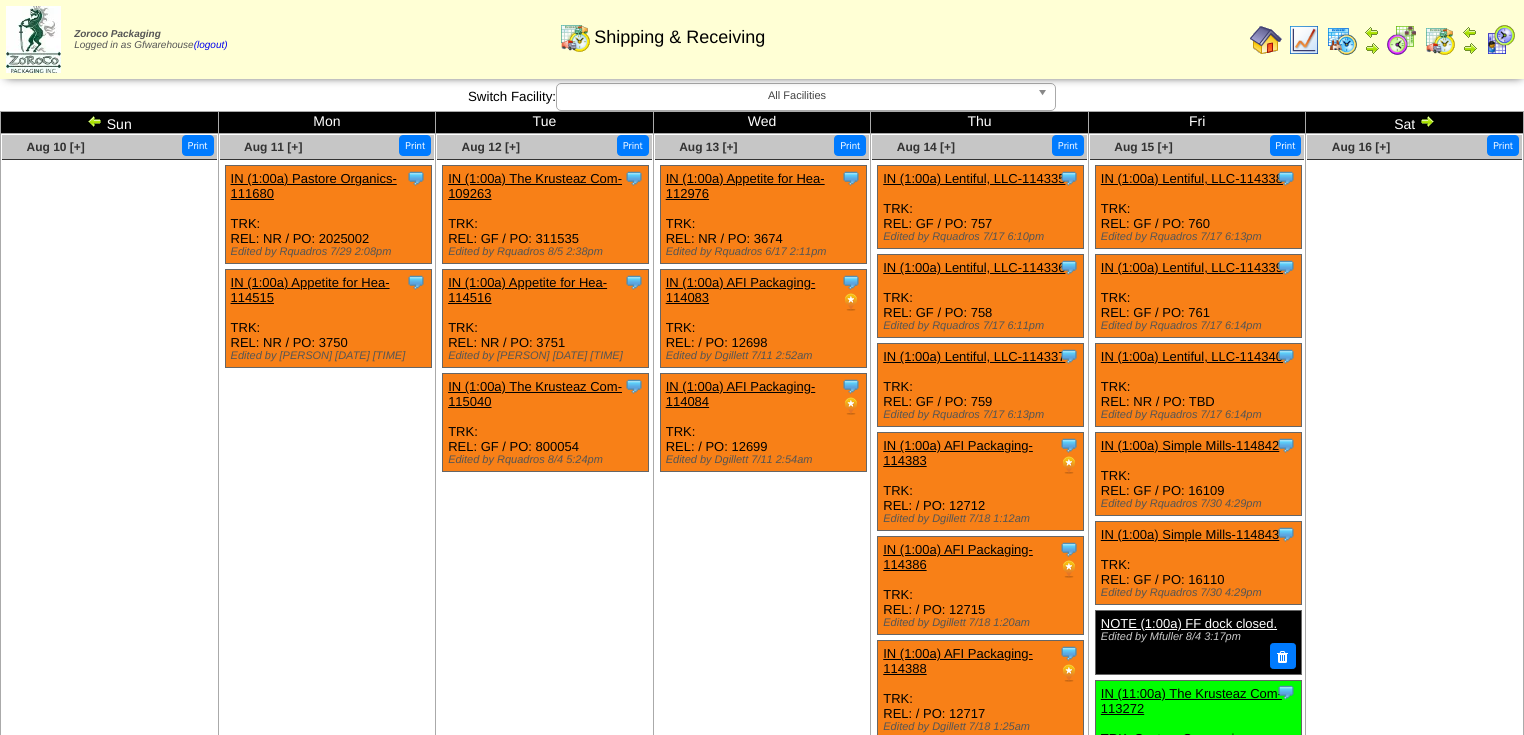 click at bounding box center (1427, 121) 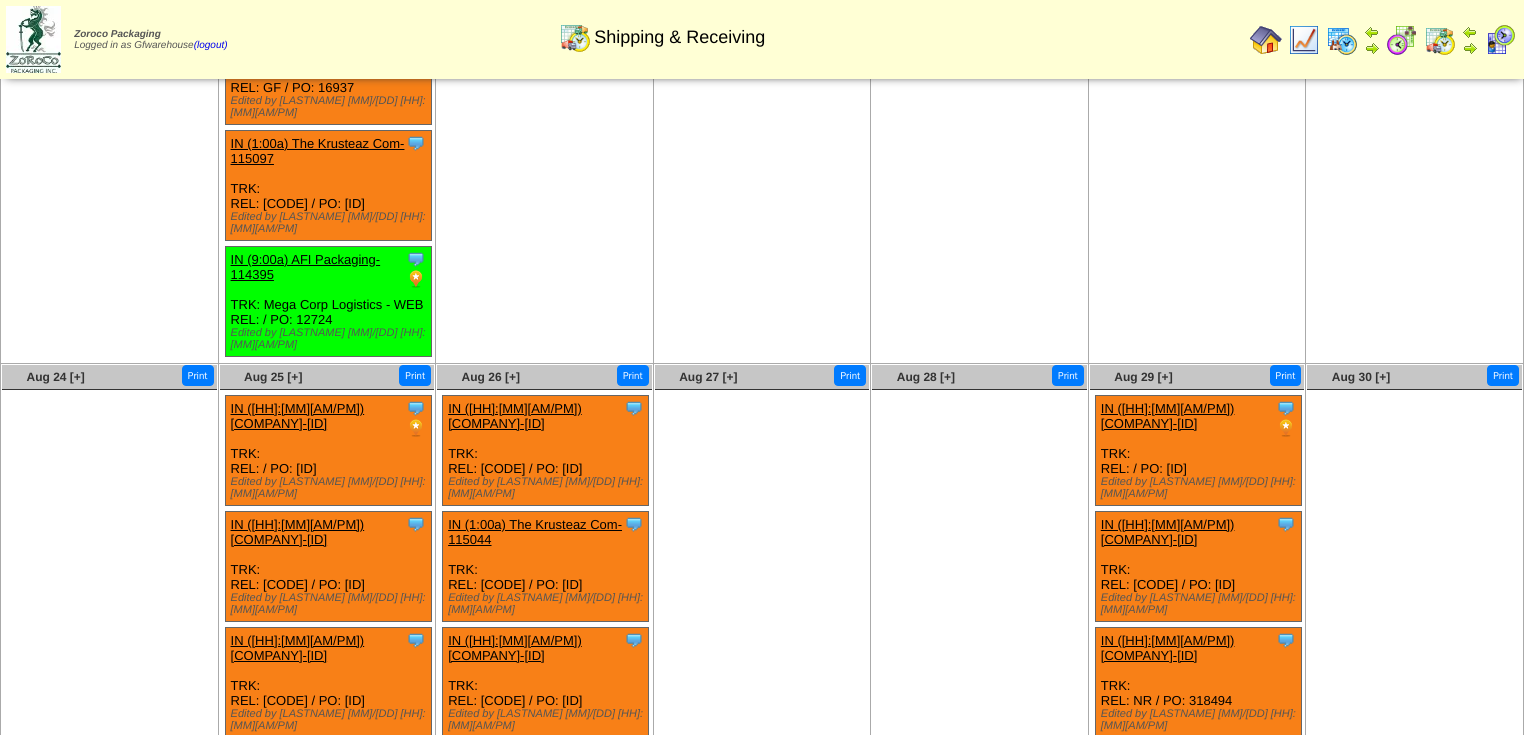 scroll, scrollTop: 955, scrollLeft: 0, axis: vertical 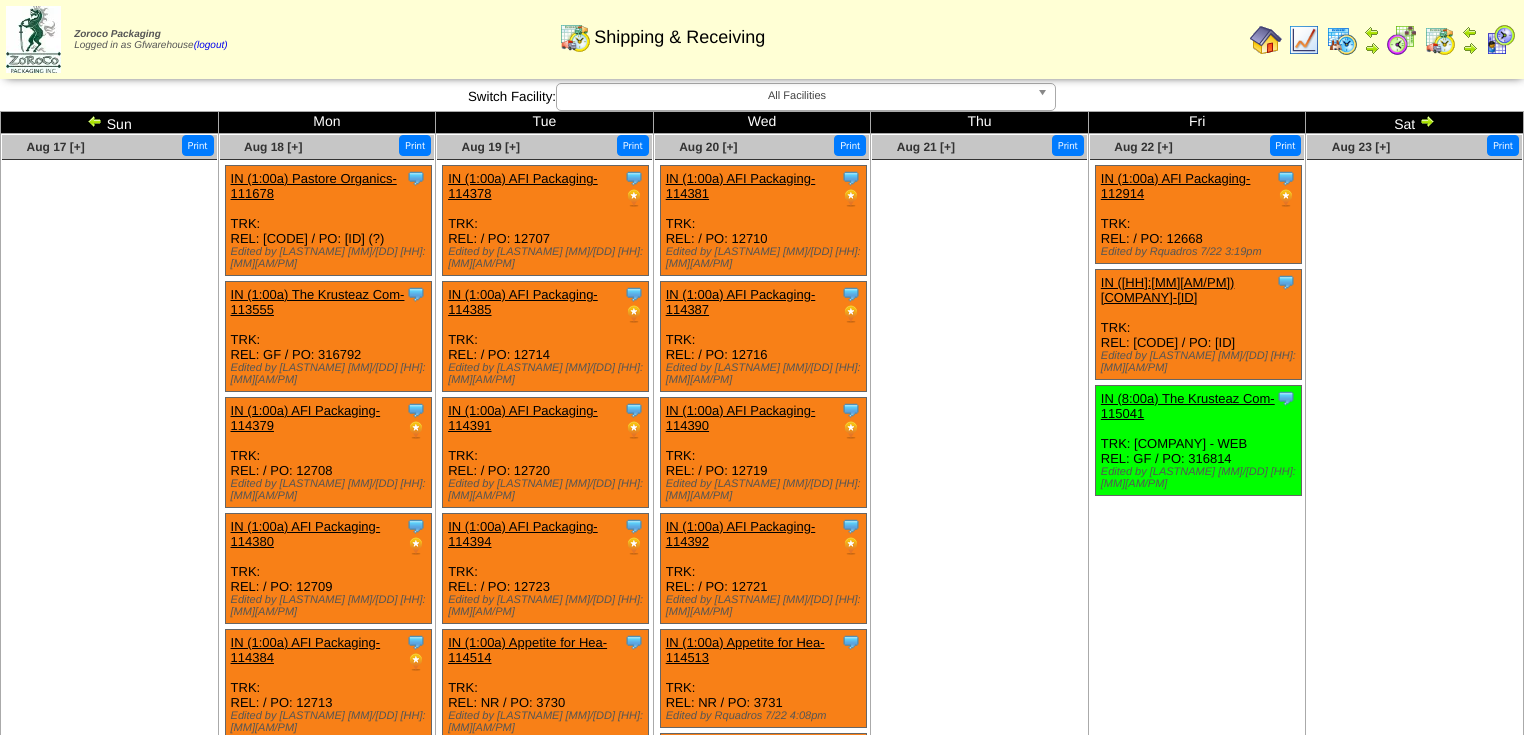 click at bounding box center (1427, 121) 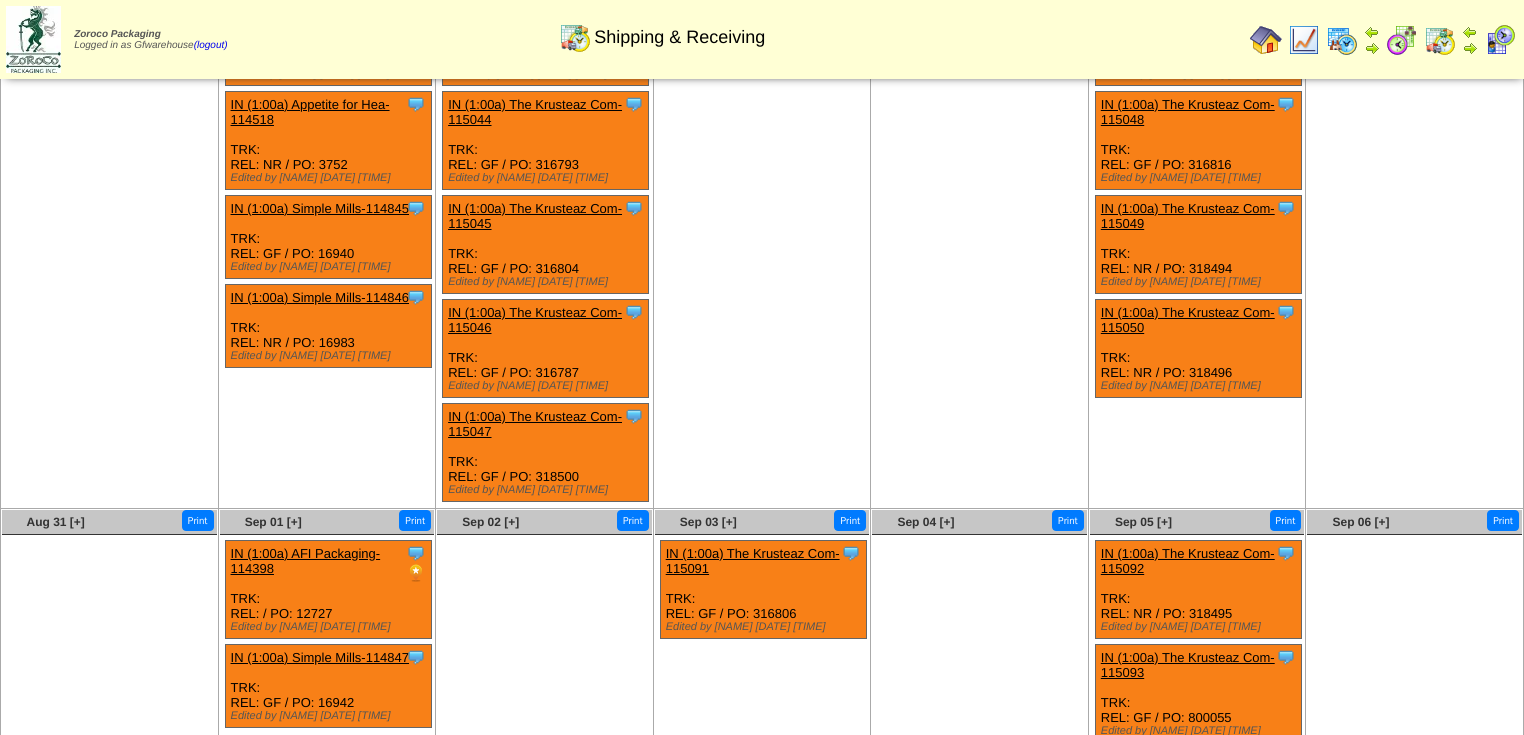 scroll, scrollTop: 0, scrollLeft: 0, axis: both 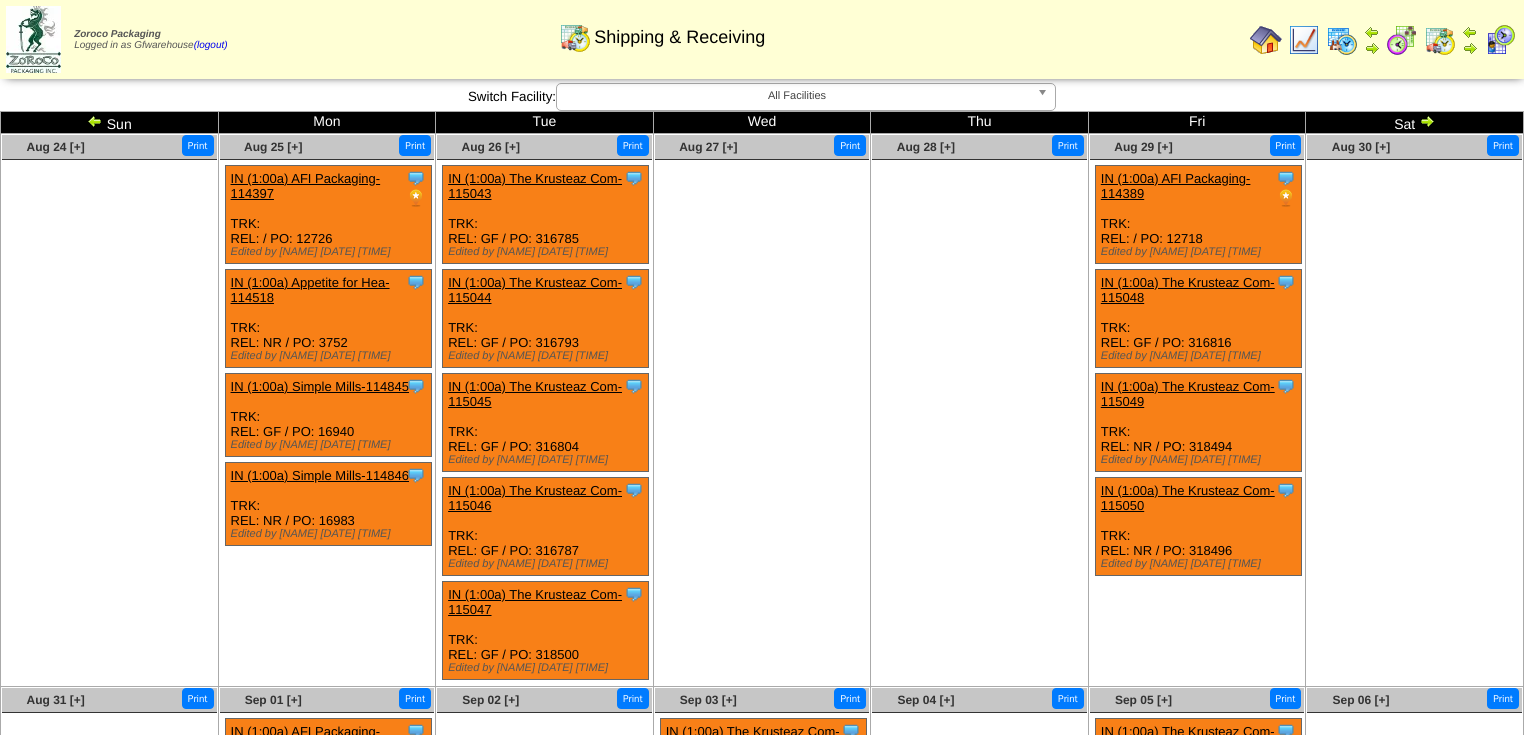 click at bounding box center [1427, 121] 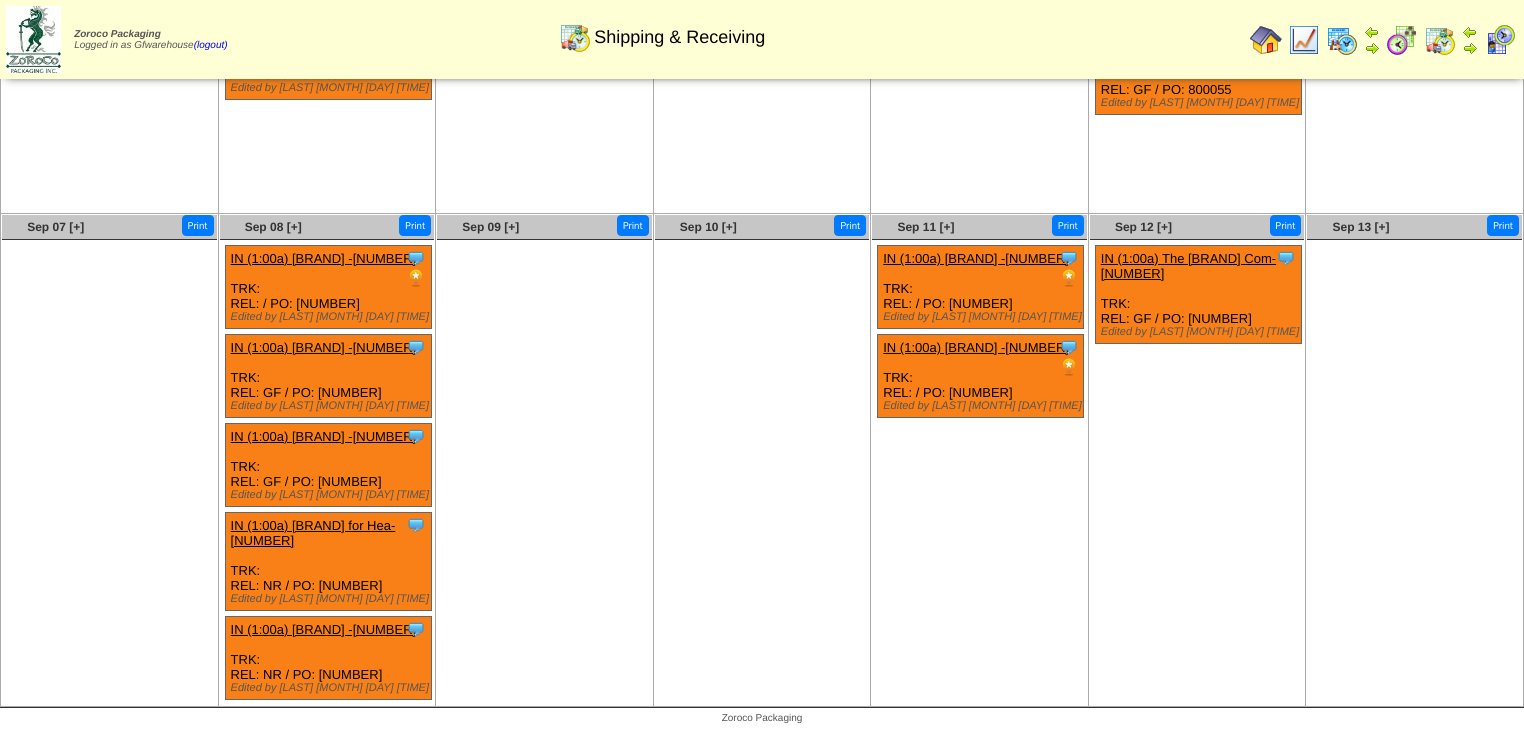 scroll, scrollTop: 0, scrollLeft: 0, axis: both 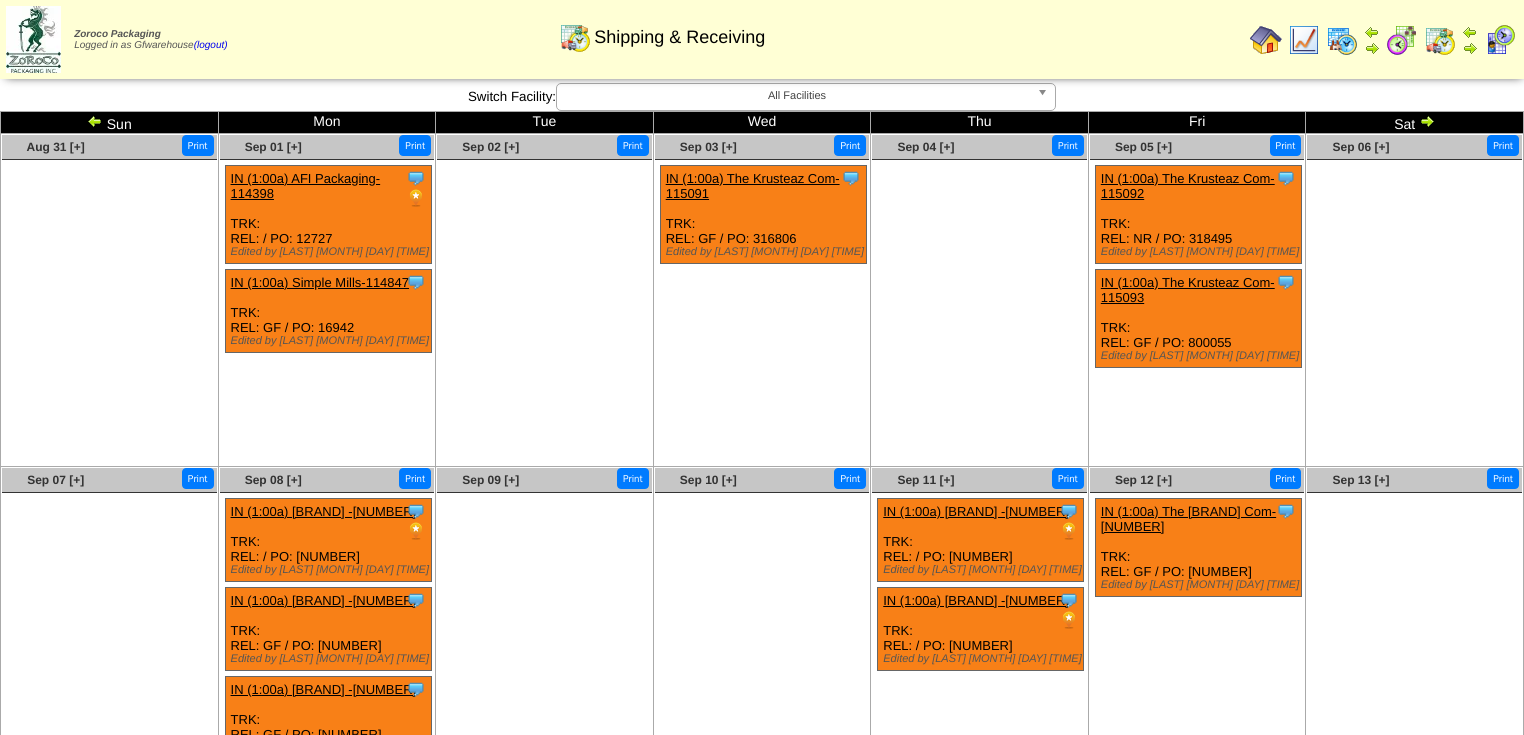 click at bounding box center [97, 124] 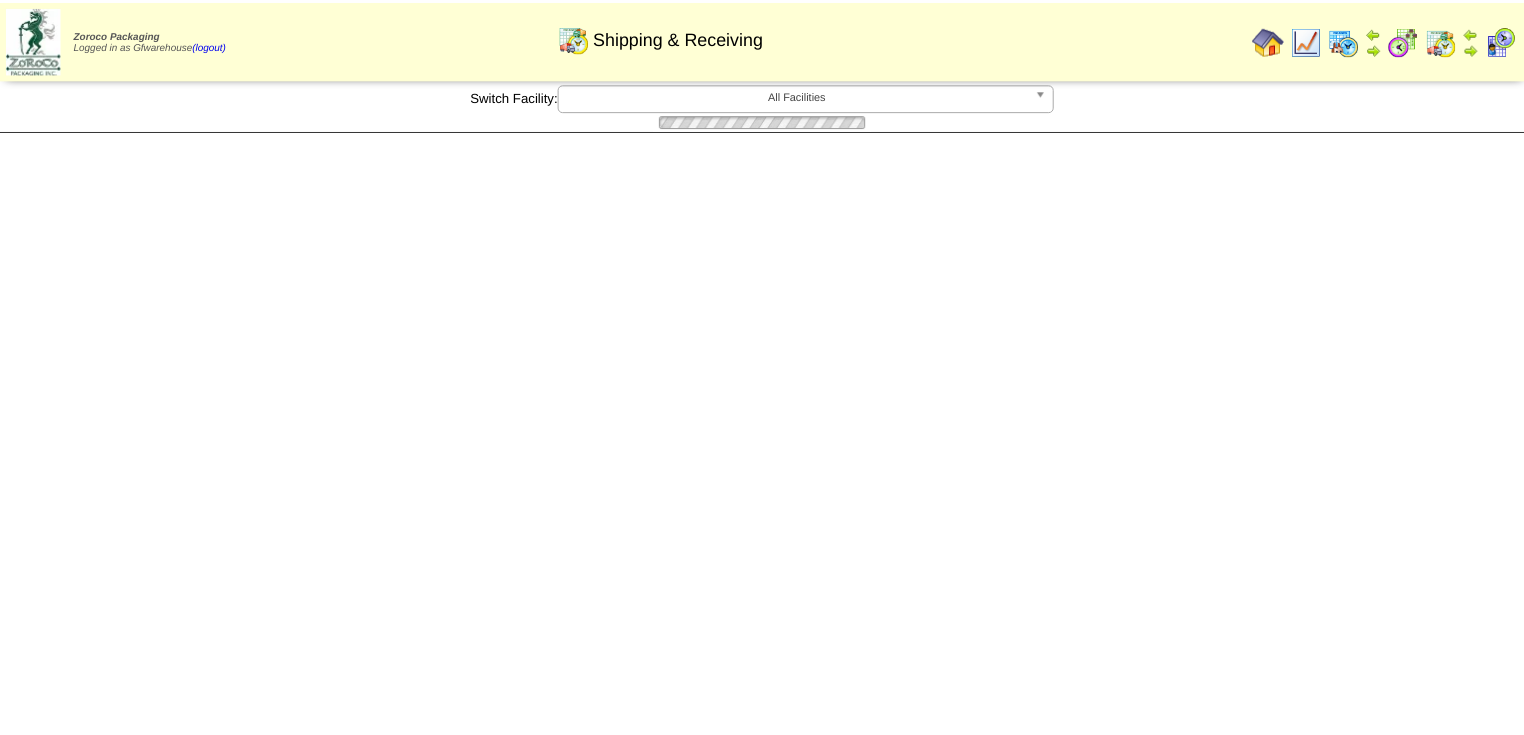 scroll, scrollTop: 0, scrollLeft: 0, axis: both 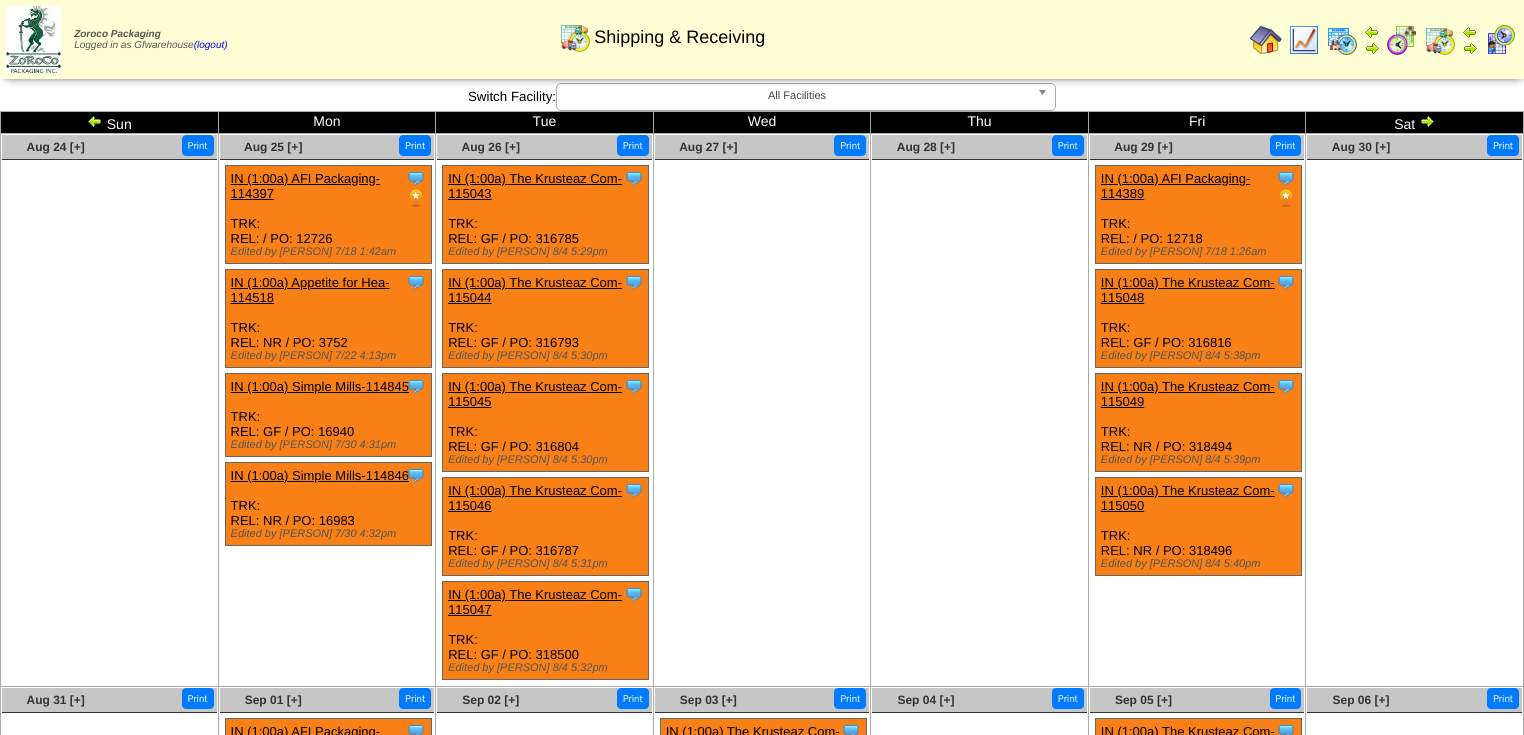 click at bounding box center [97, 124] 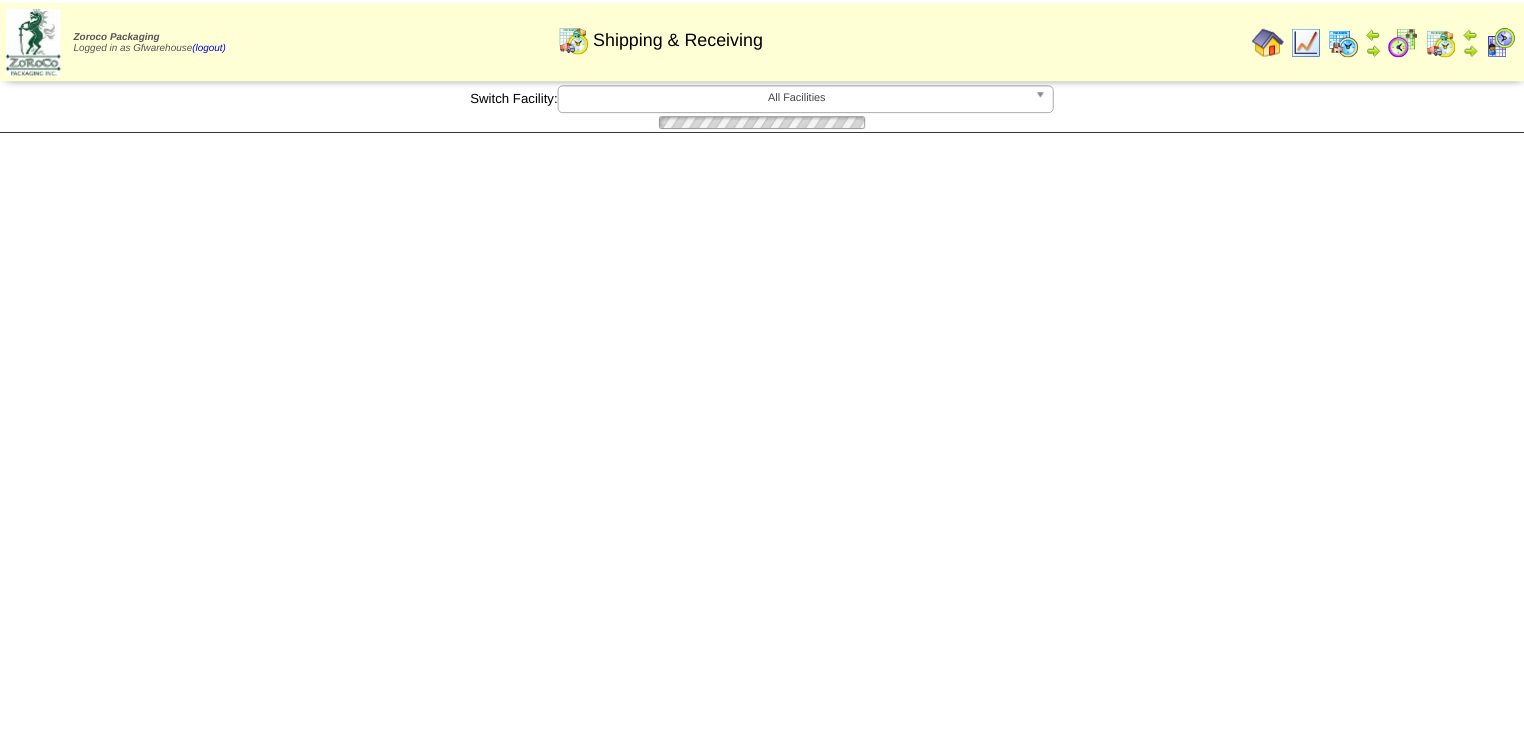 scroll, scrollTop: 0, scrollLeft: 0, axis: both 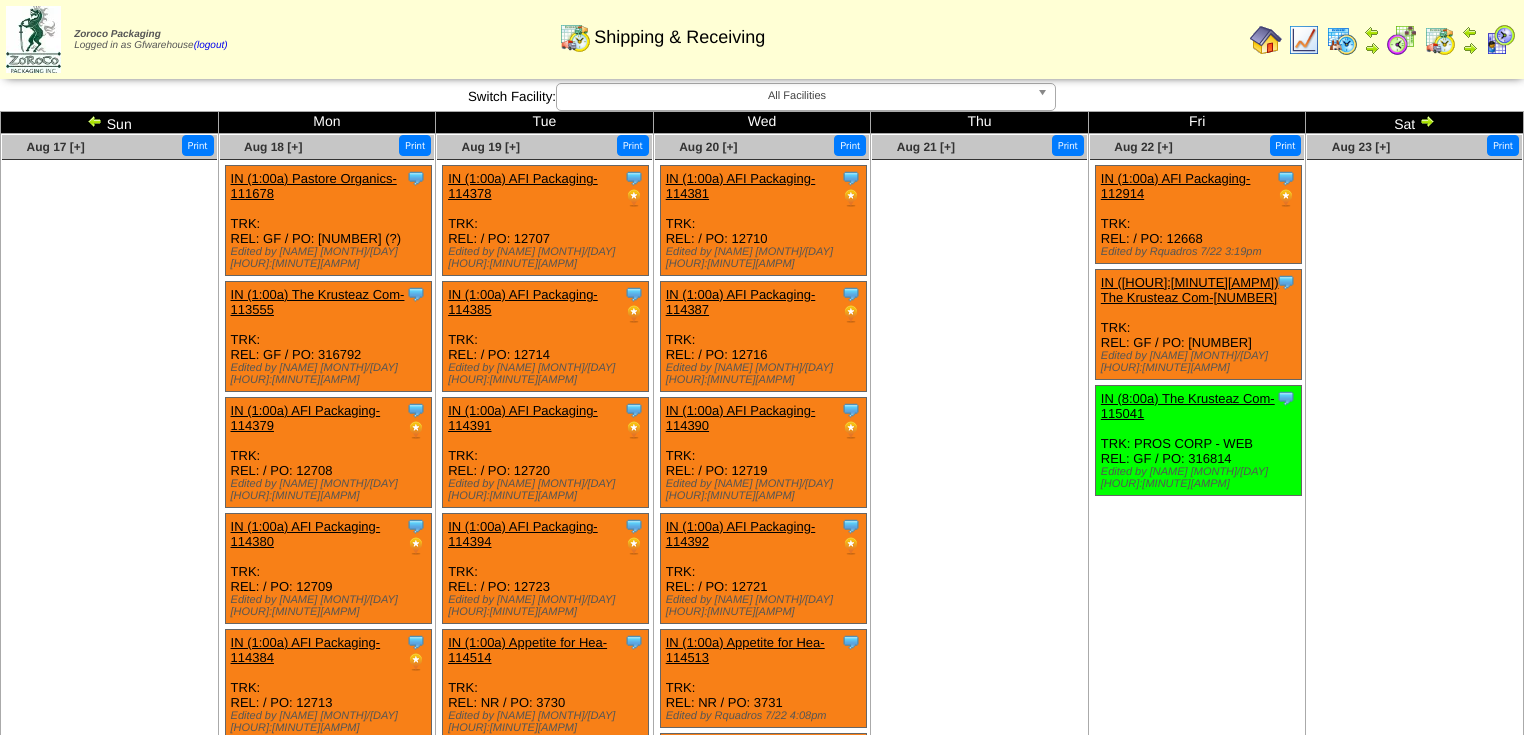 click at bounding box center (97, 124) 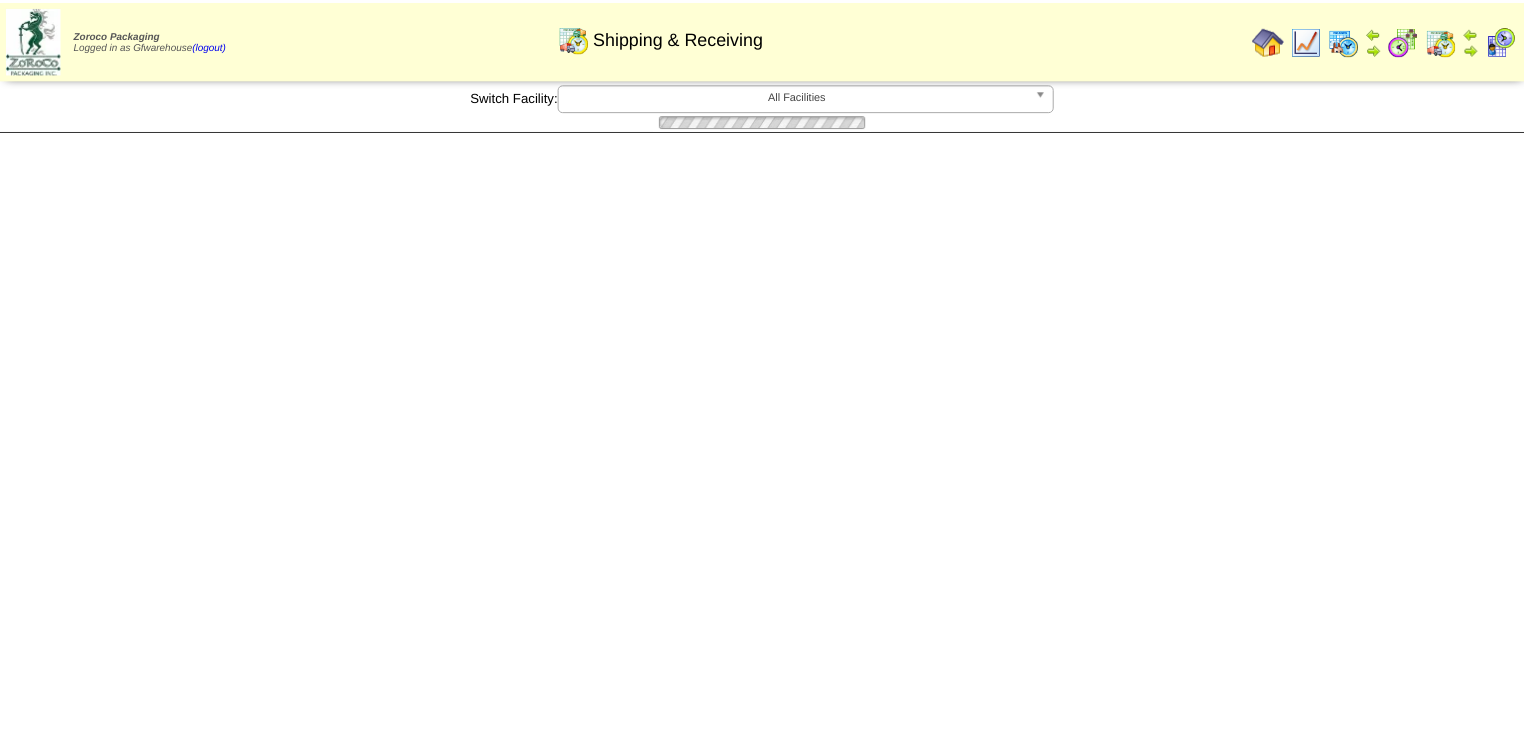 scroll, scrollTop: 0, scrollLeft: 0, axis: both 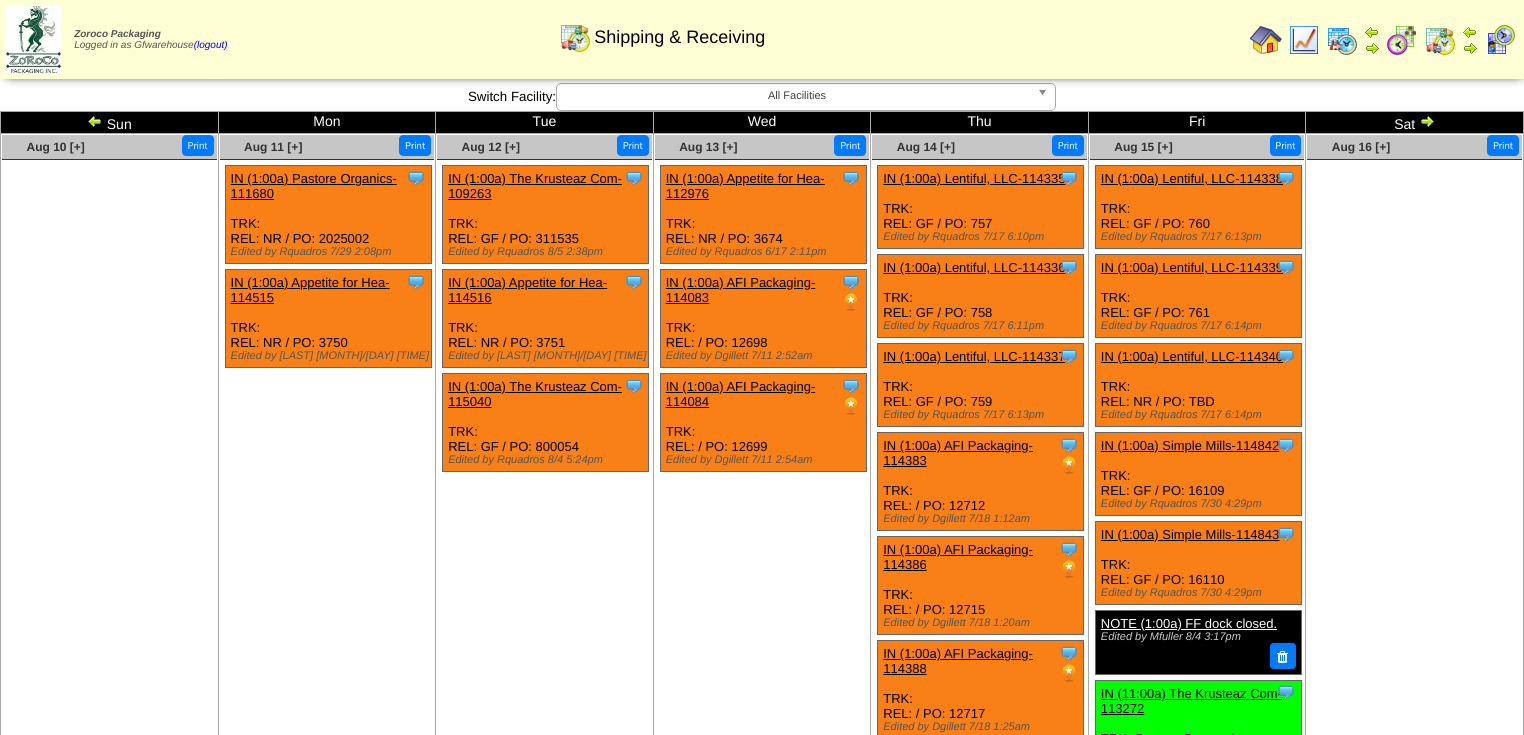 click at bounding box center [97, 124] 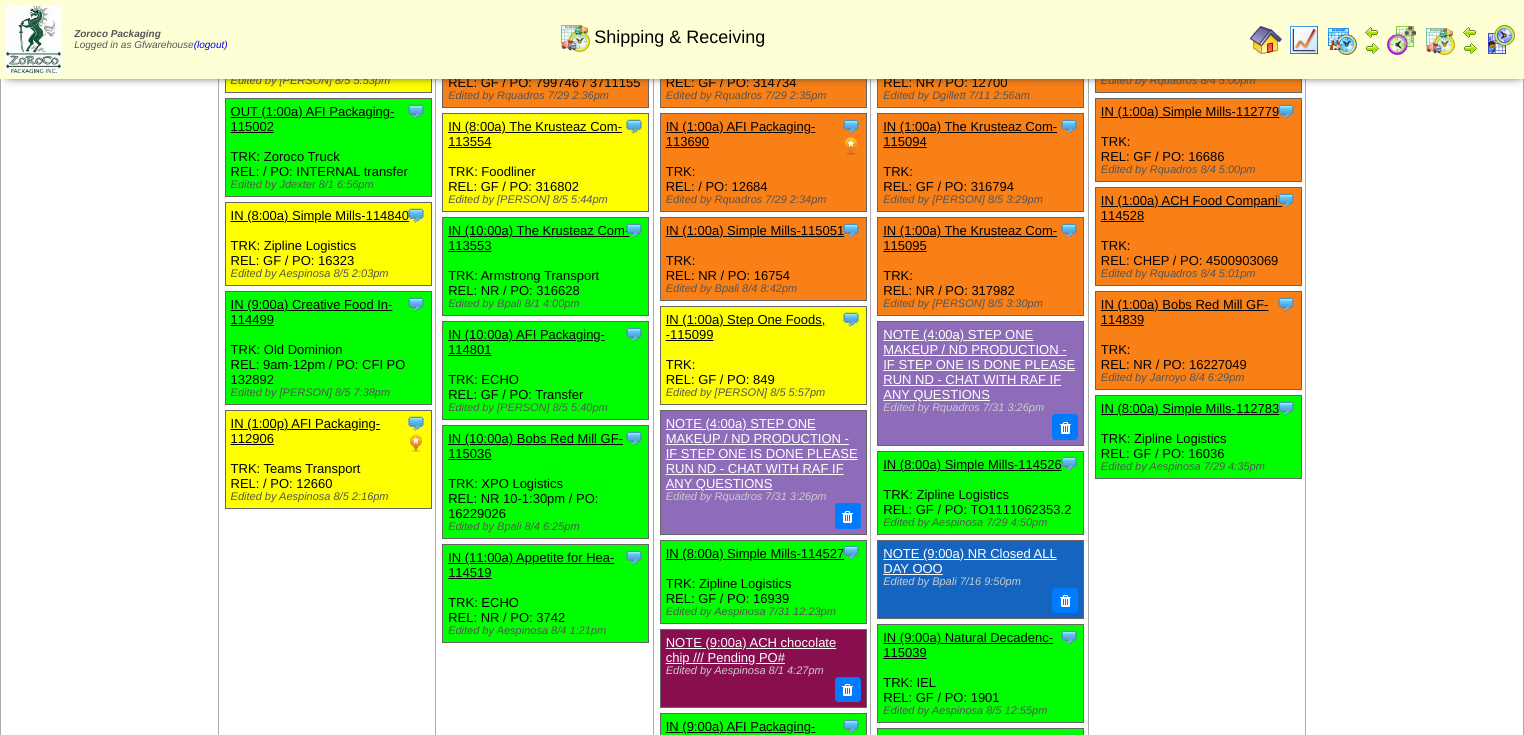 scroll, scrollTop: 0, scrollLeft: 0, axis: both 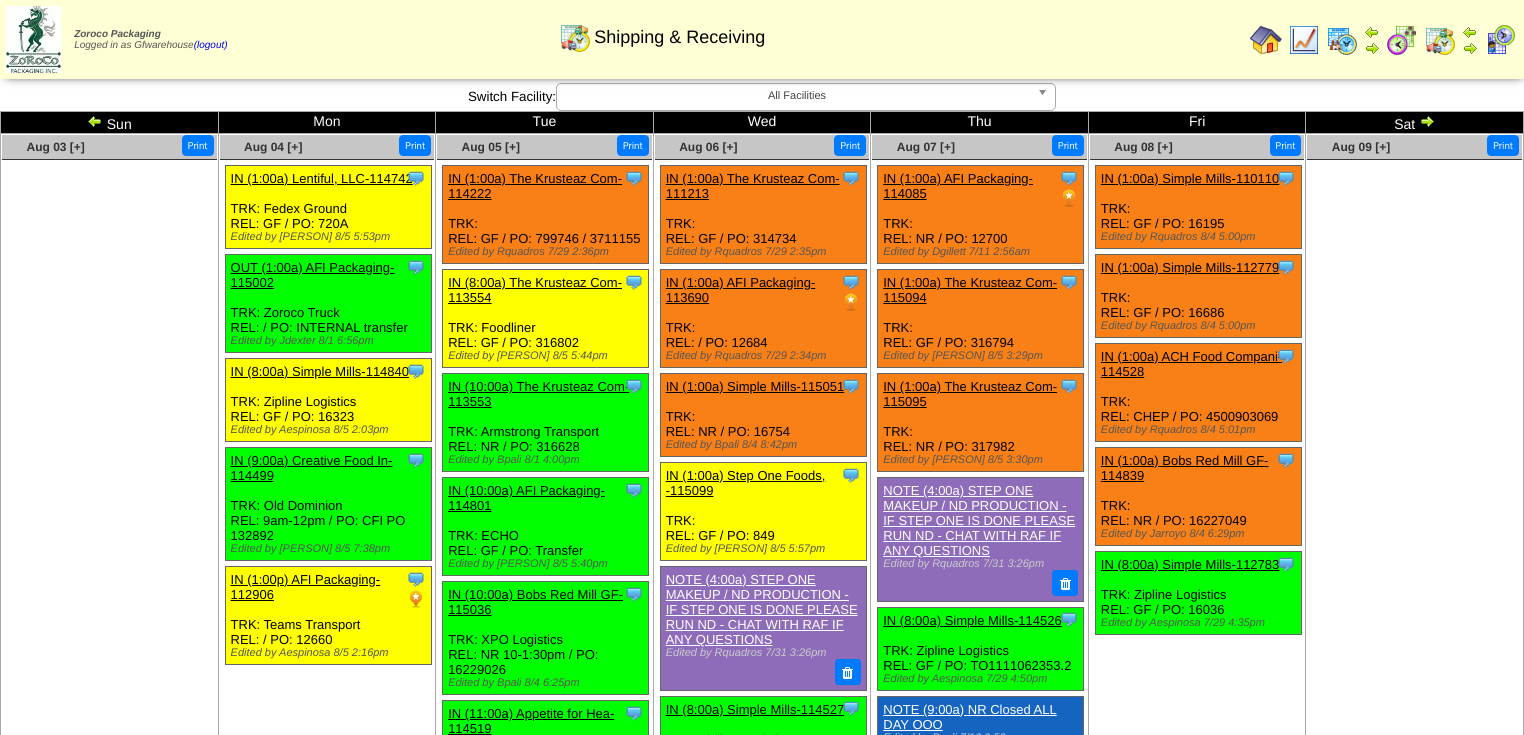 click at bounding box center (95, 121) 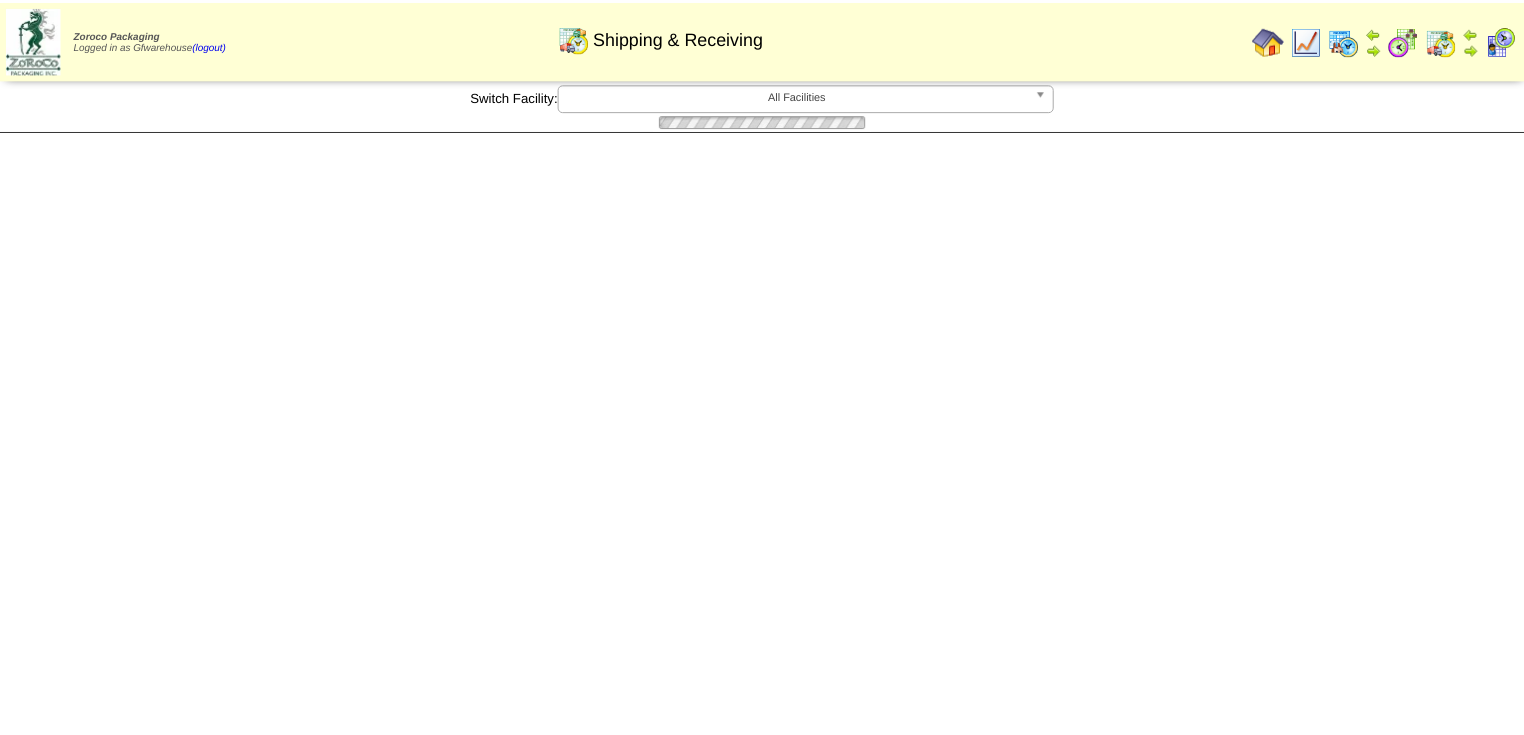 scroll, scrollTop: 0, scrollLeft: 0, axis: both 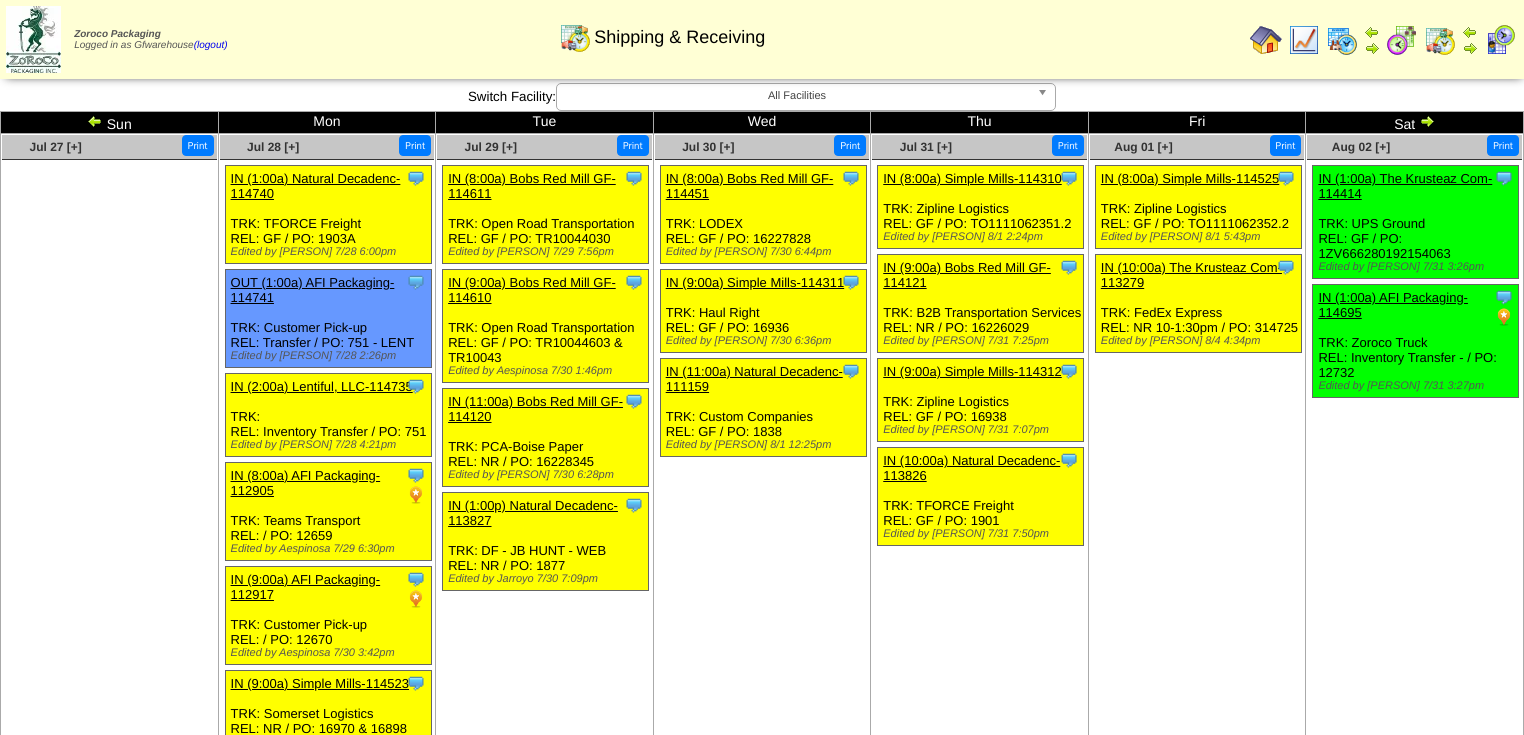 click at bounding box center [1427, 121] 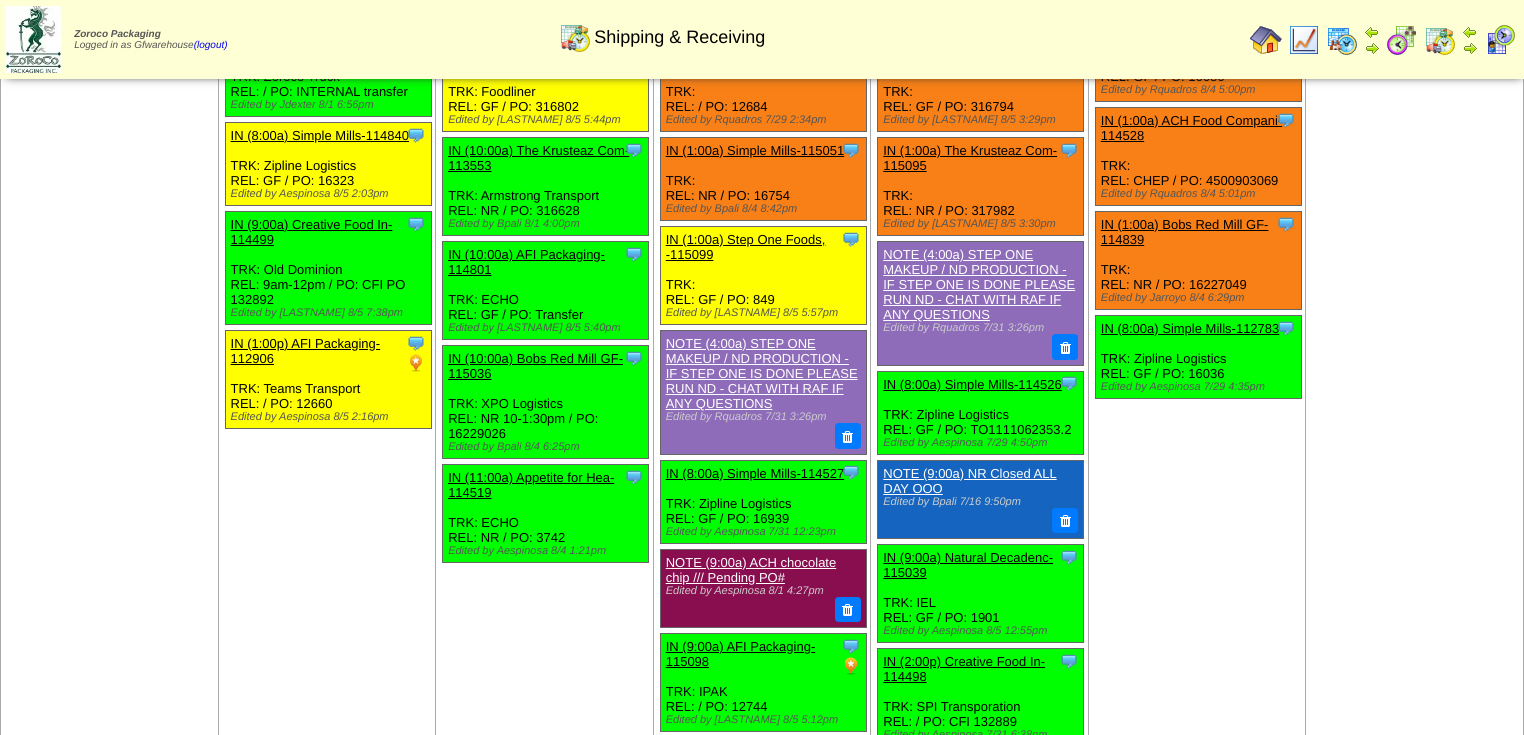 scroll, scrollTop: 0, scrollLeft: 0, axis: both 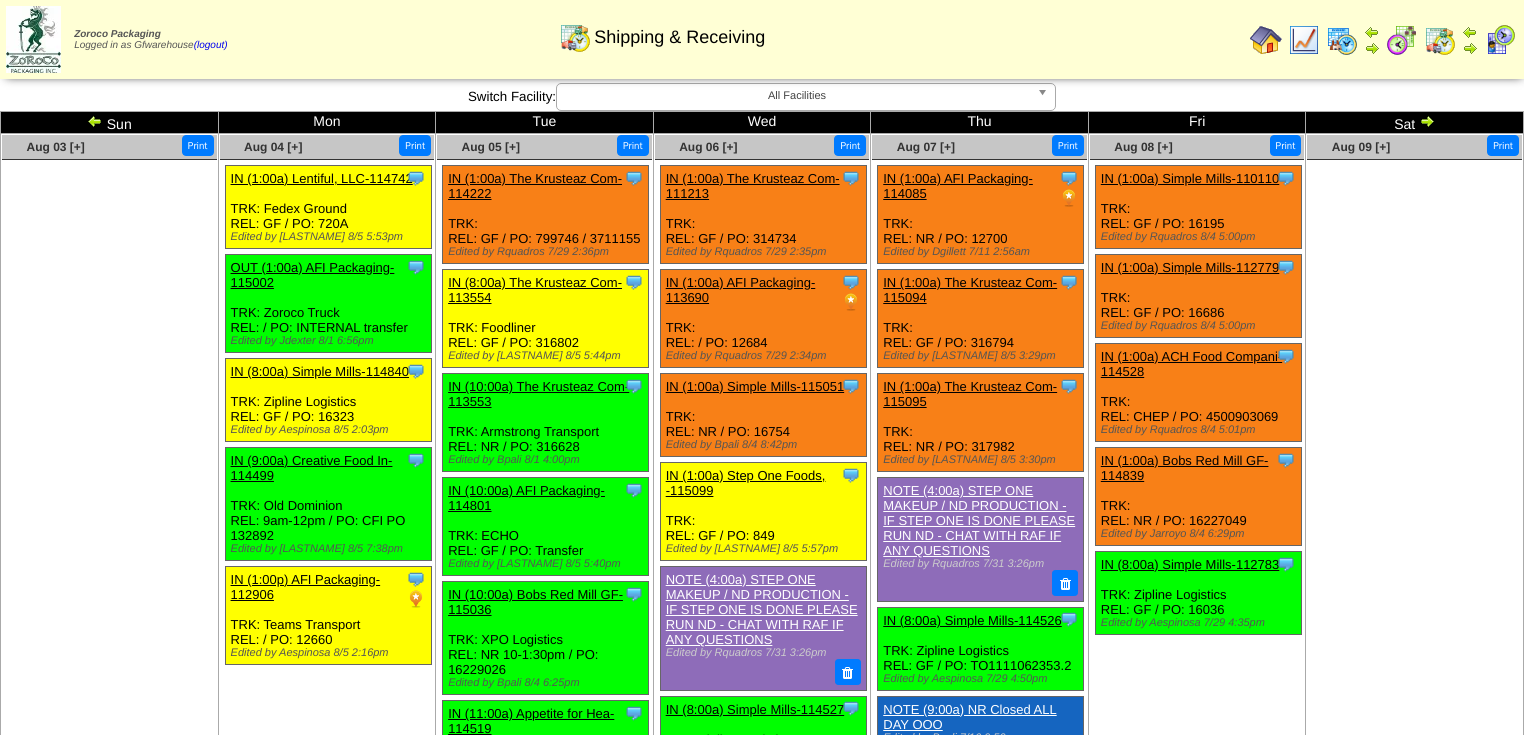 click on "**********" at bounding box center (762, 97) 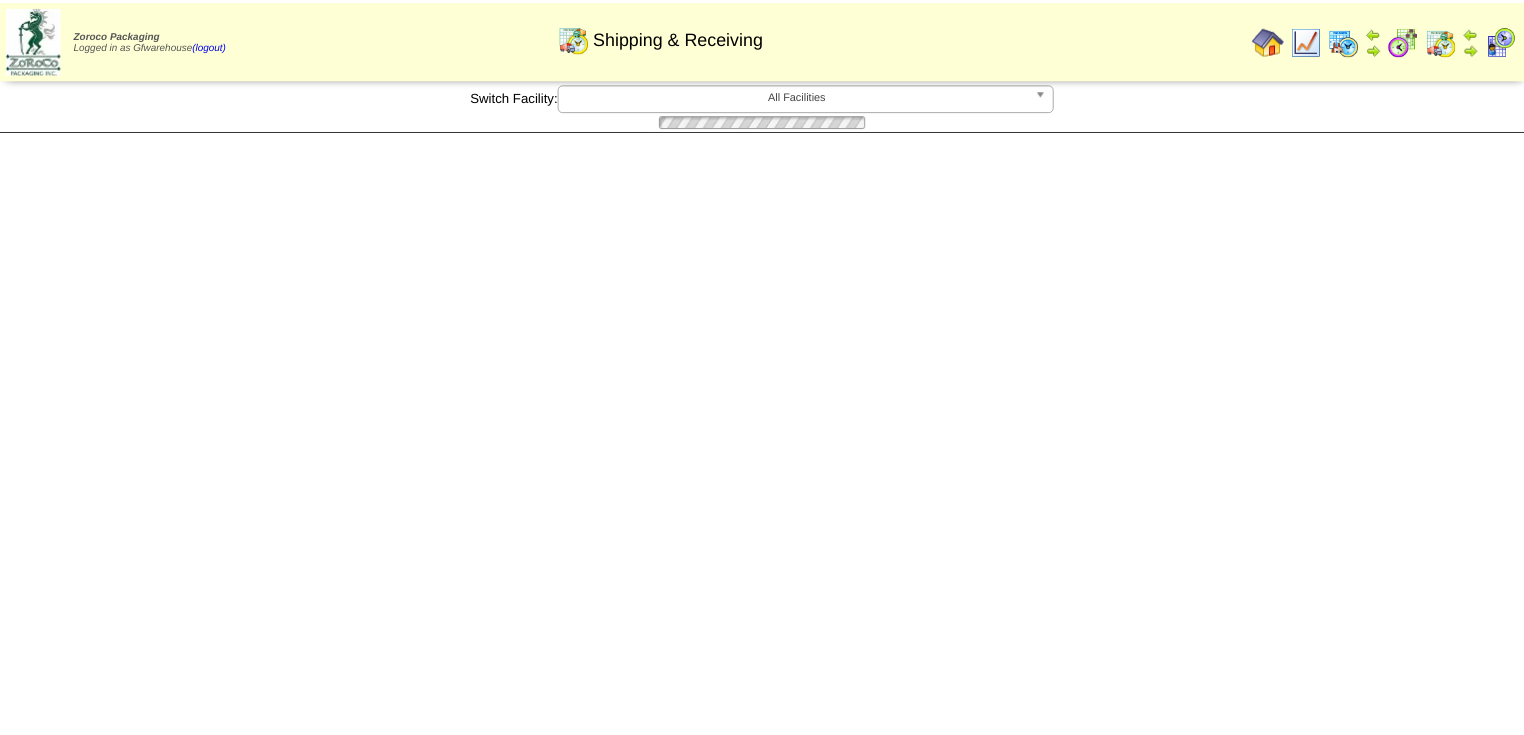 scroll, scrollTop: 0, scrollLeft: 0, axis: both 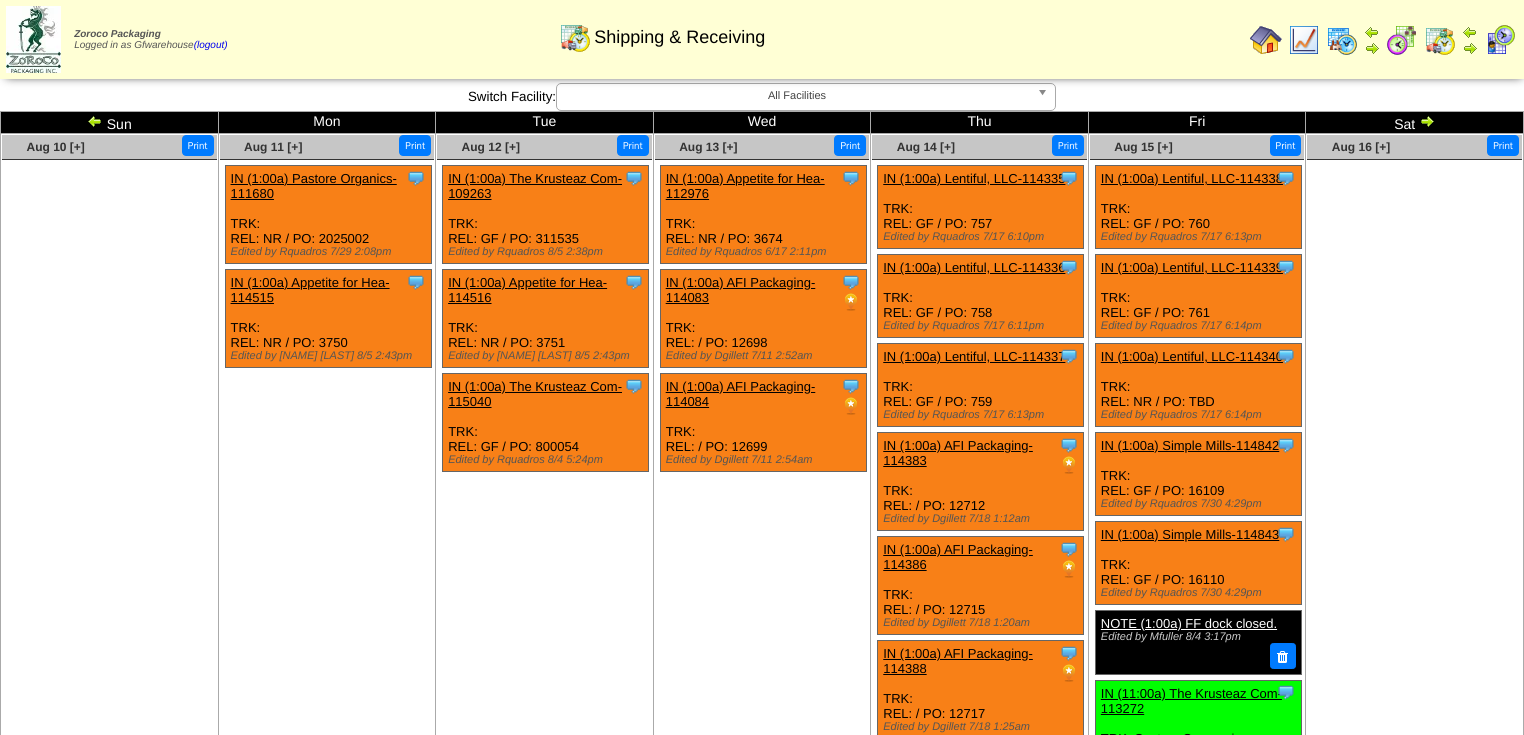 click at bounding box center [1414, 310] 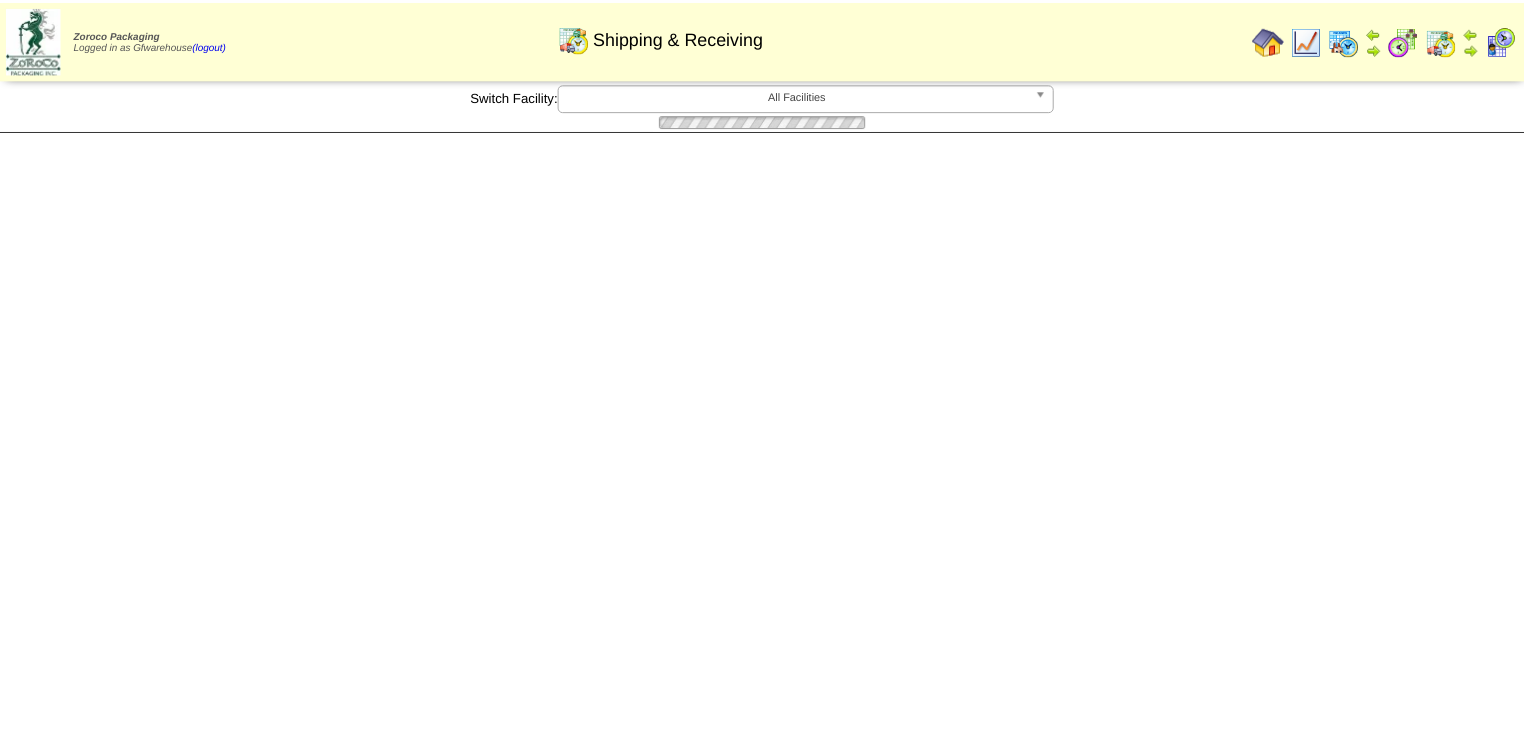 scroll, scrollTop: 0, scrollLeft: 0, axis: both 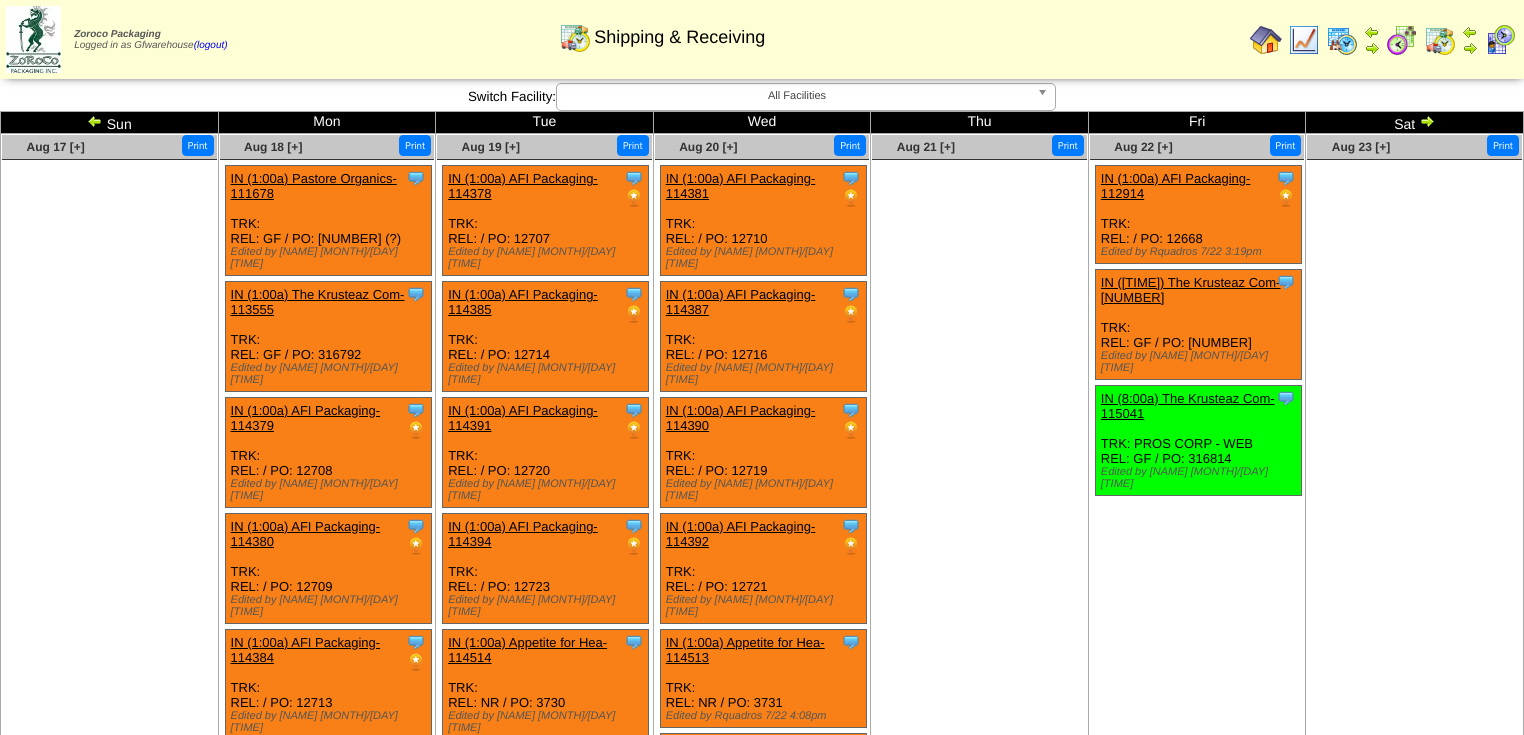 click at bounding box center [95, 121] 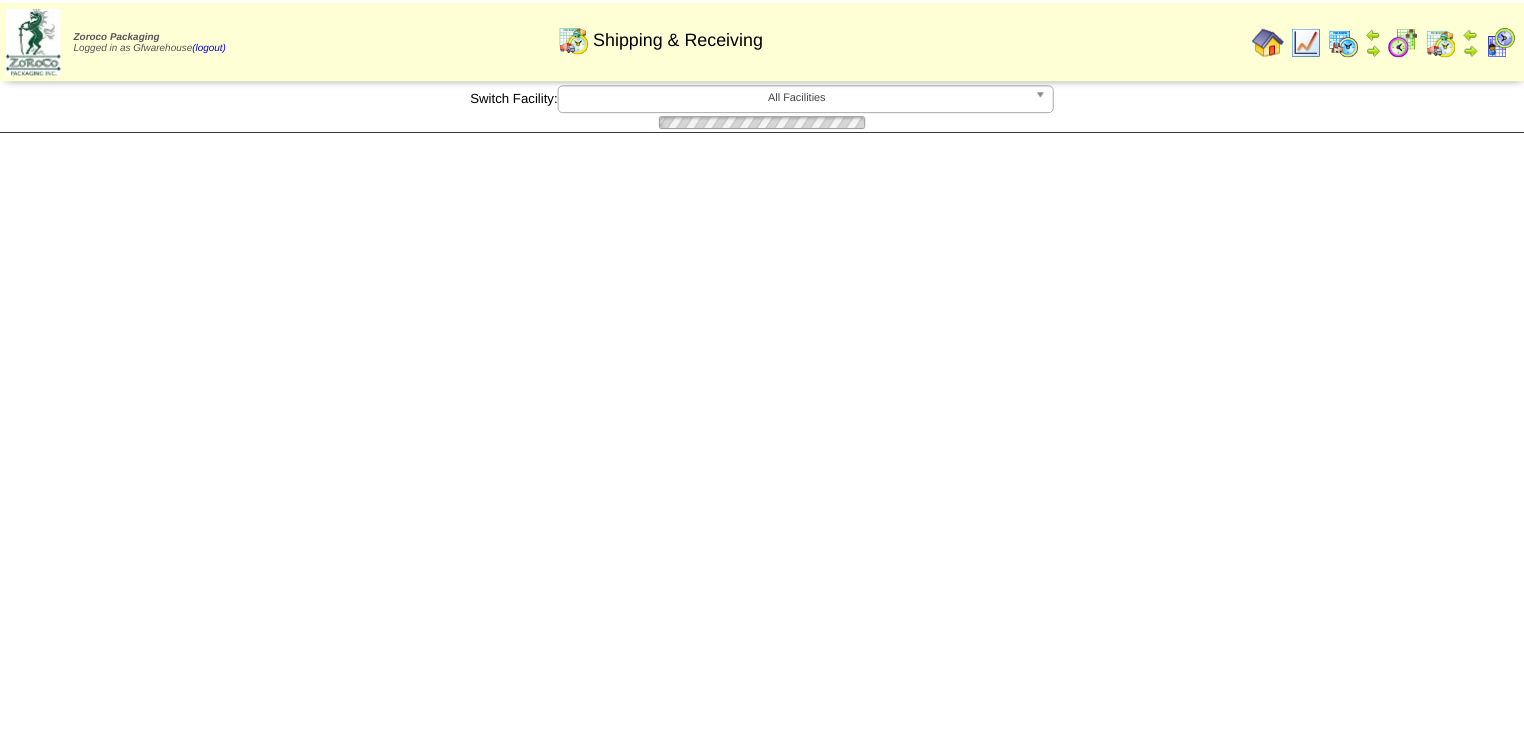 scroll, scrollTop: 0, scrollLeft: 0, axis: both 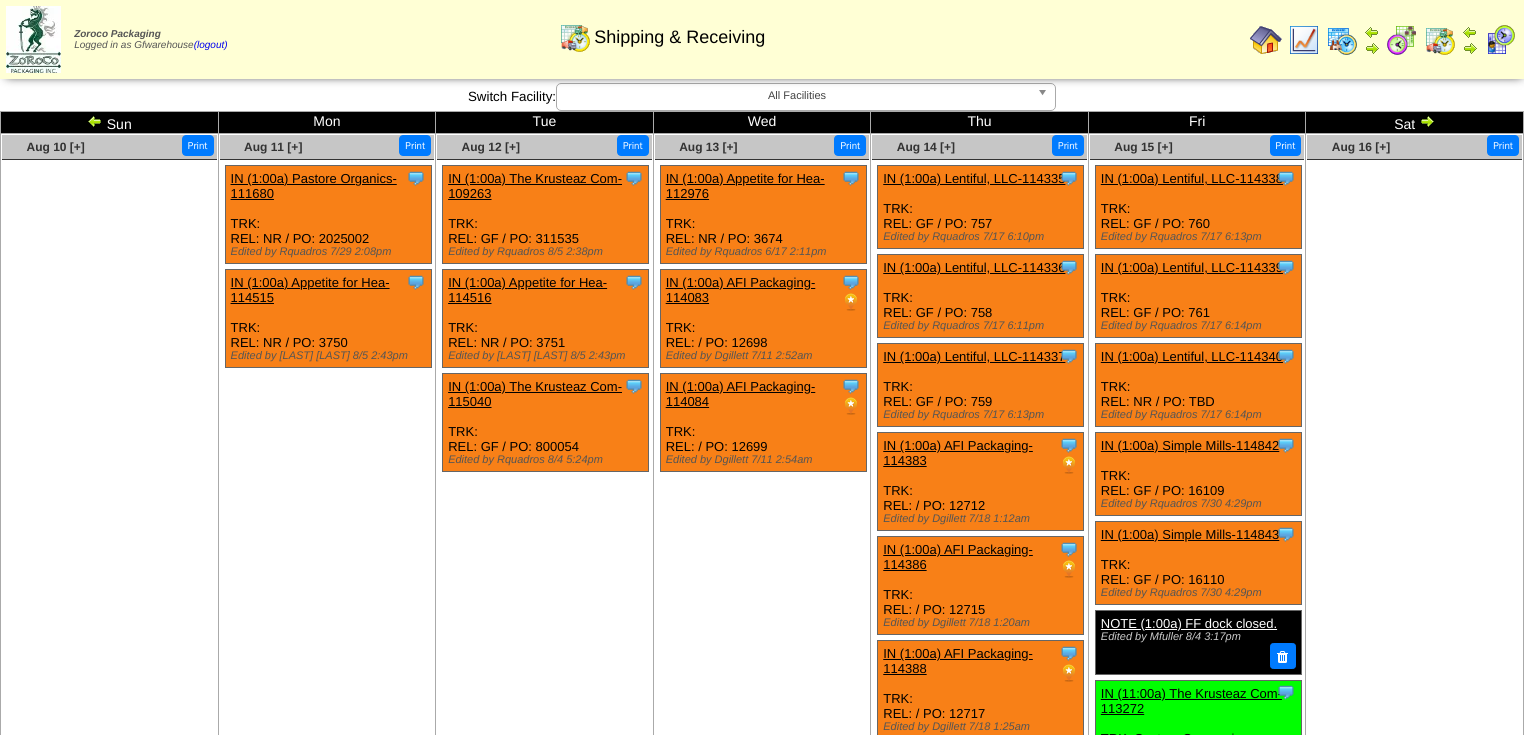 click at bounding box center (95, 121) 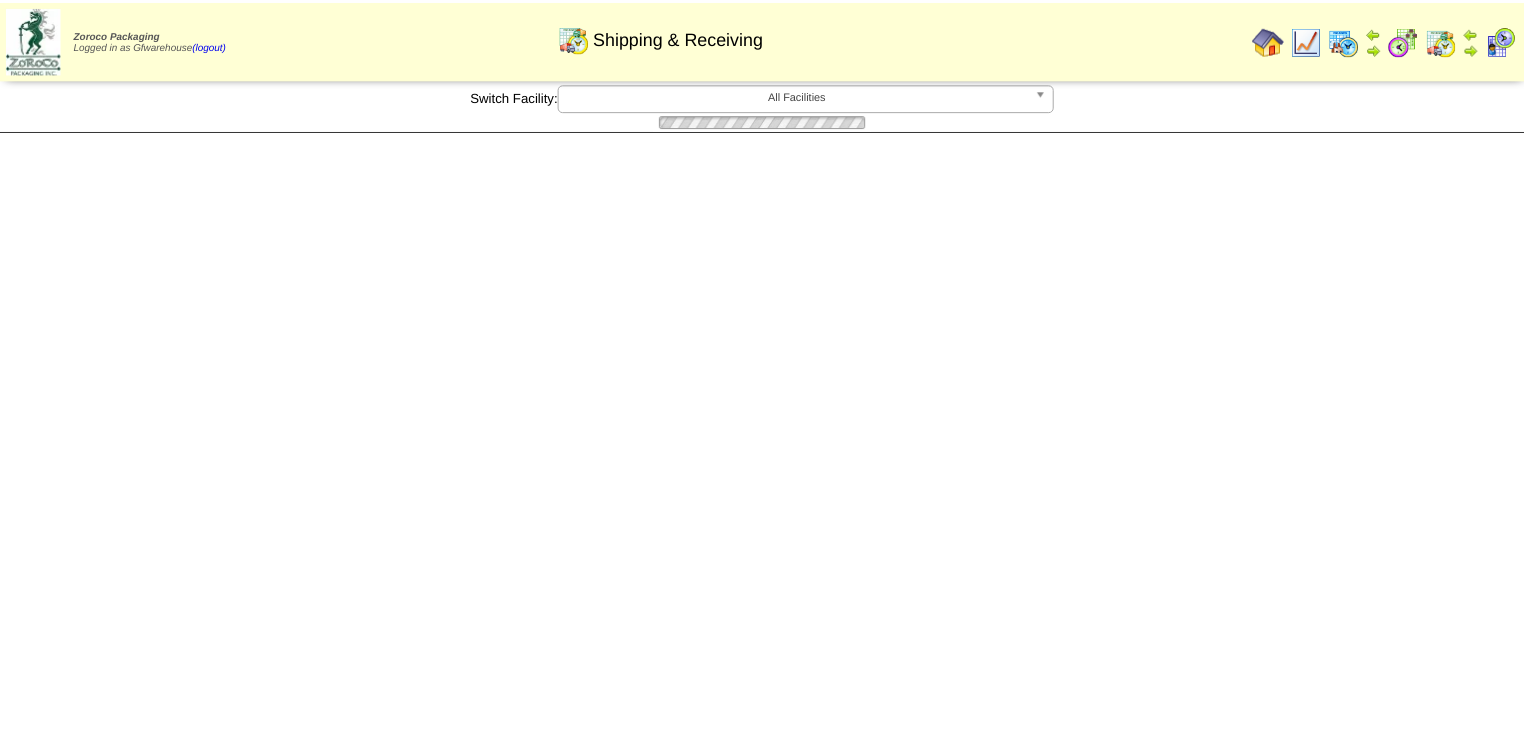 scroll, scrollTop: 0, scrollLeft: 0, axis: both 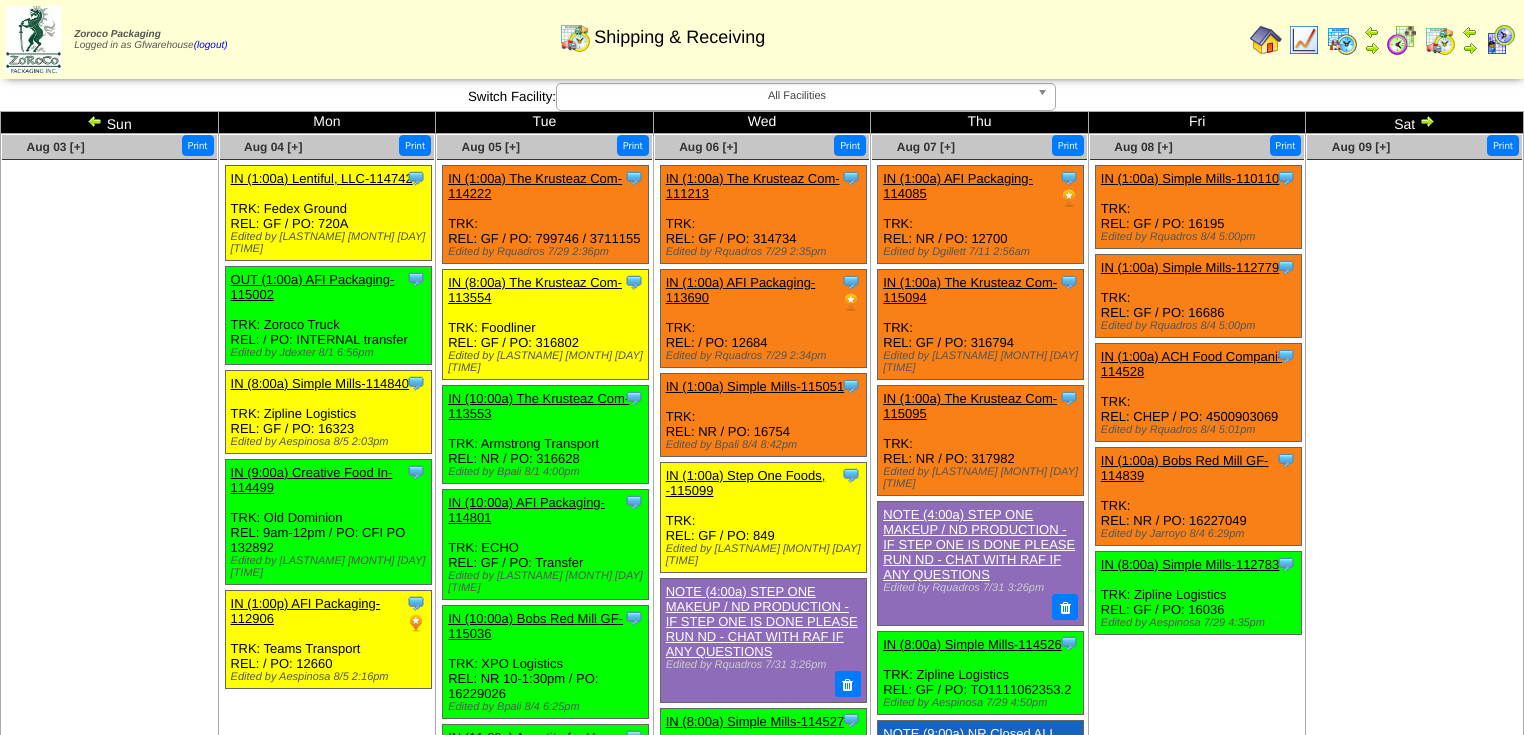 click at bounding box center (109, 310) 